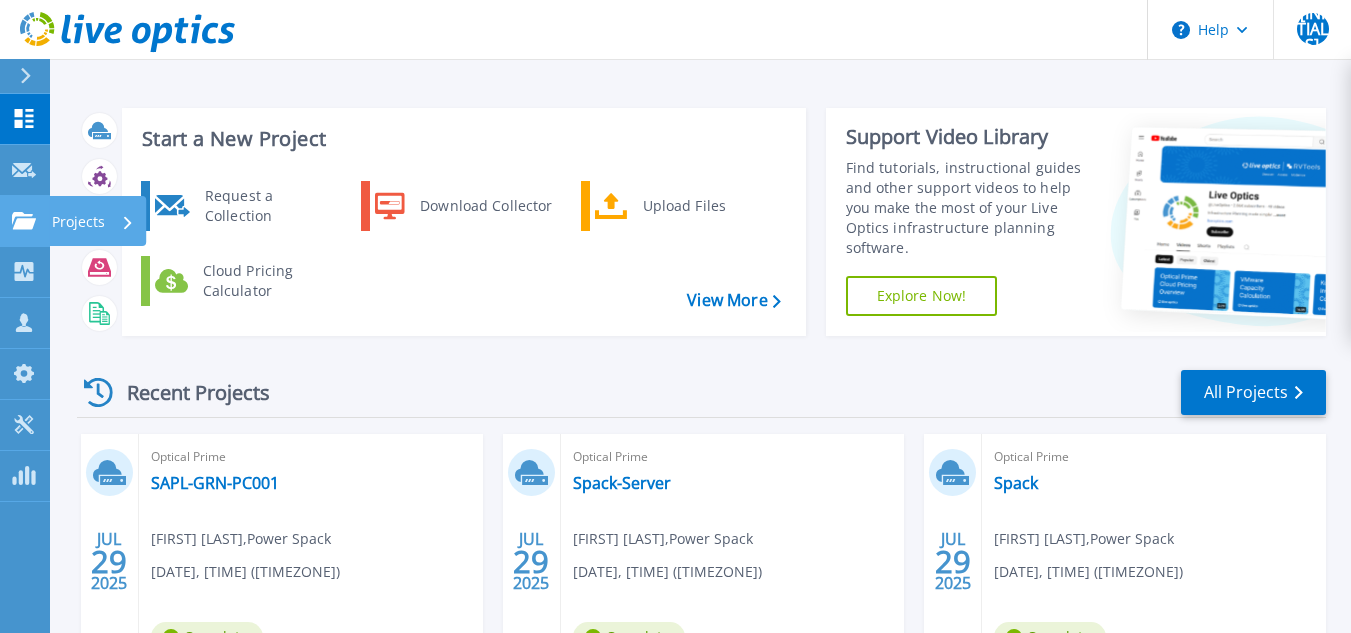 scroll, scrollTop: 0, scrollLeft: 0, axis: both 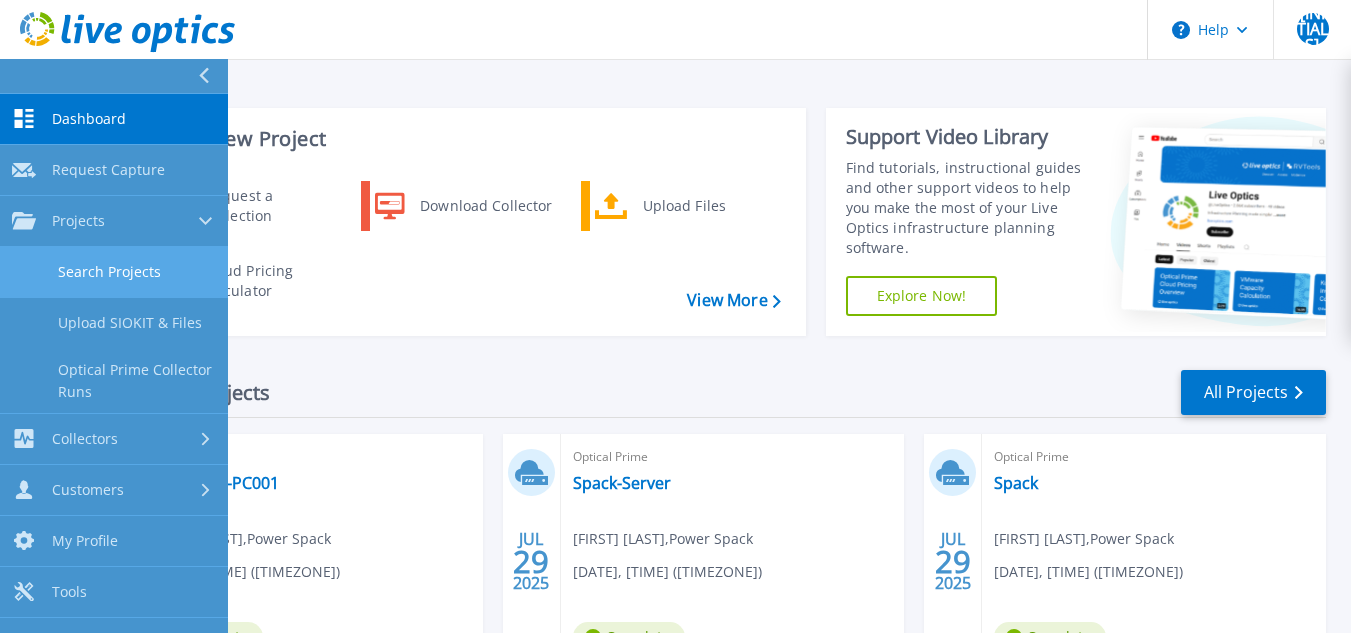 click on "Search Projects" at bounding box center (114, 272) 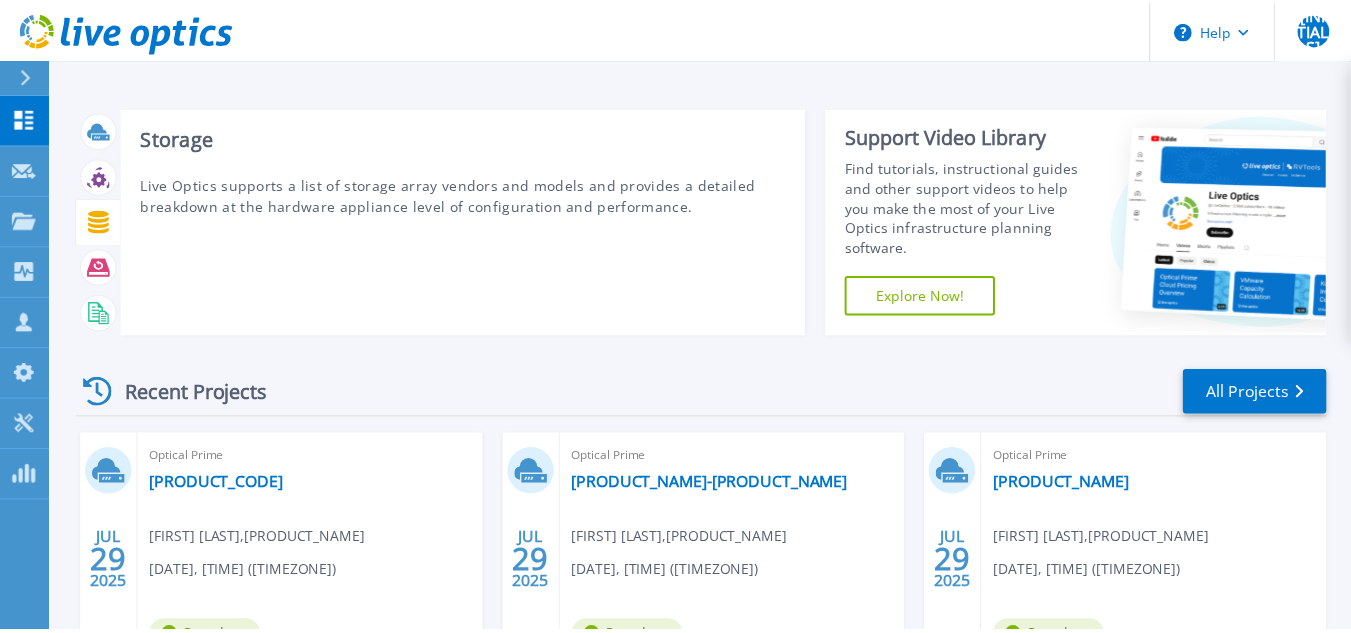 scroll, scrollTop: 0, scrollLeft: 0, axis: both 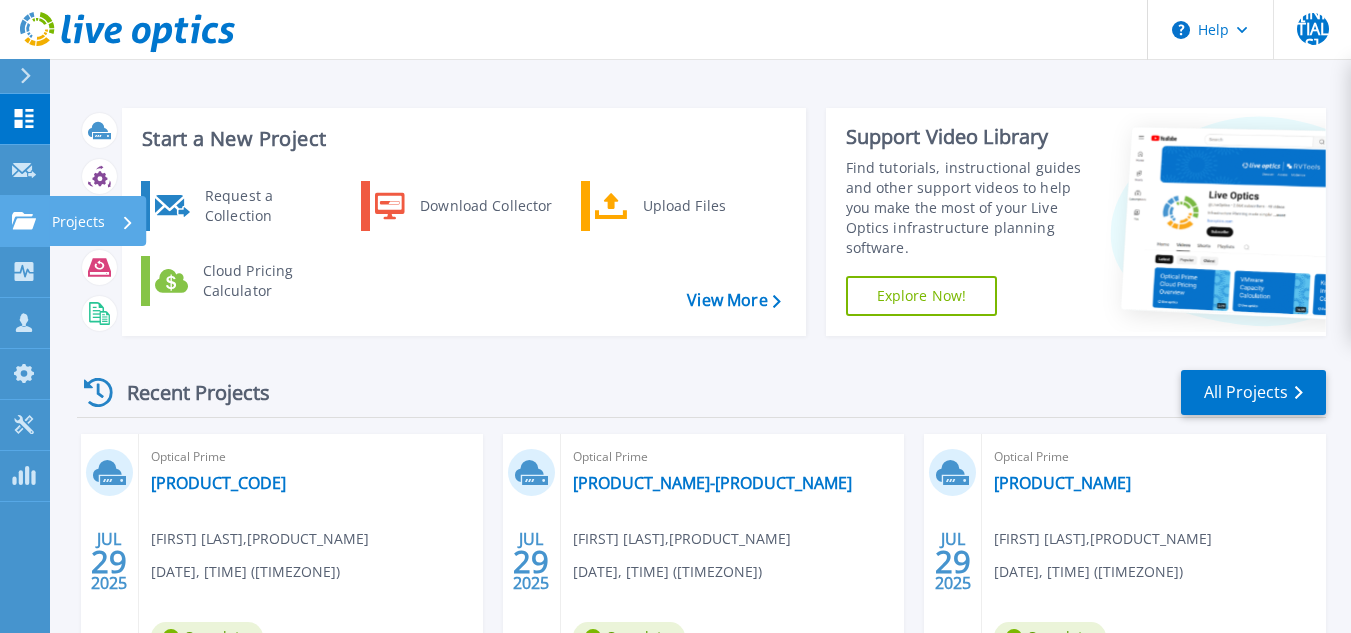 click on "Projects" at bounding box center [78, 222] 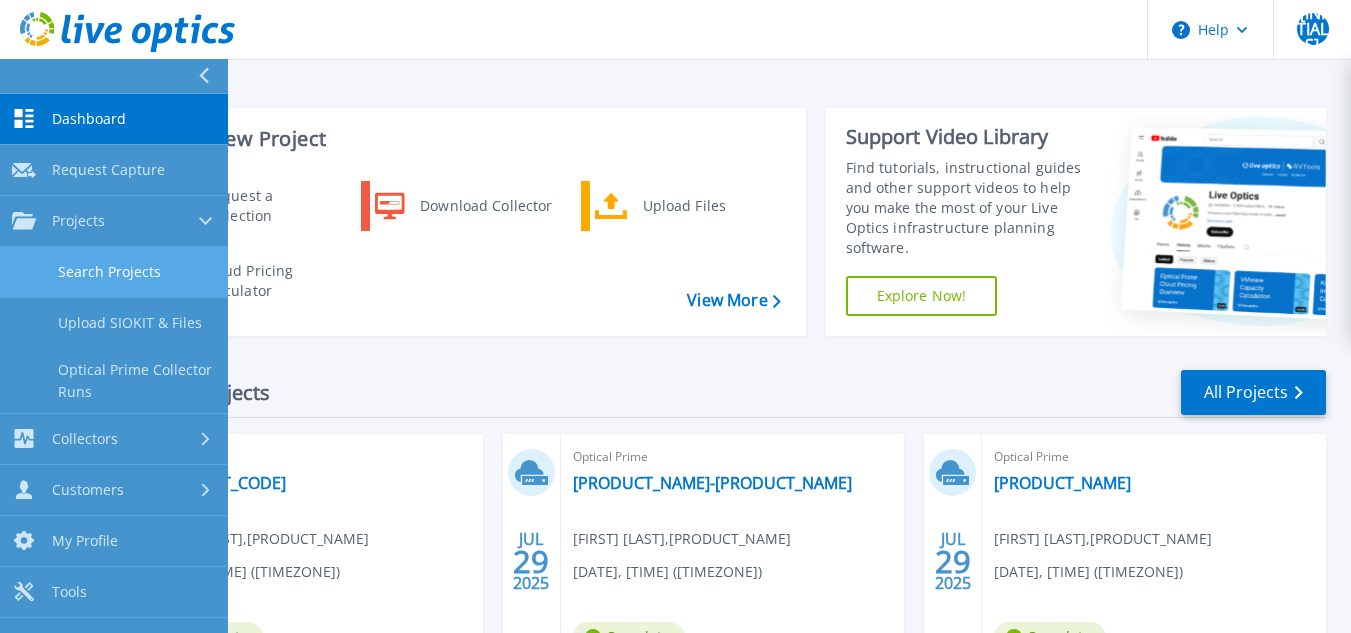 click on "Search Projects" at bounding box center [114, 272] 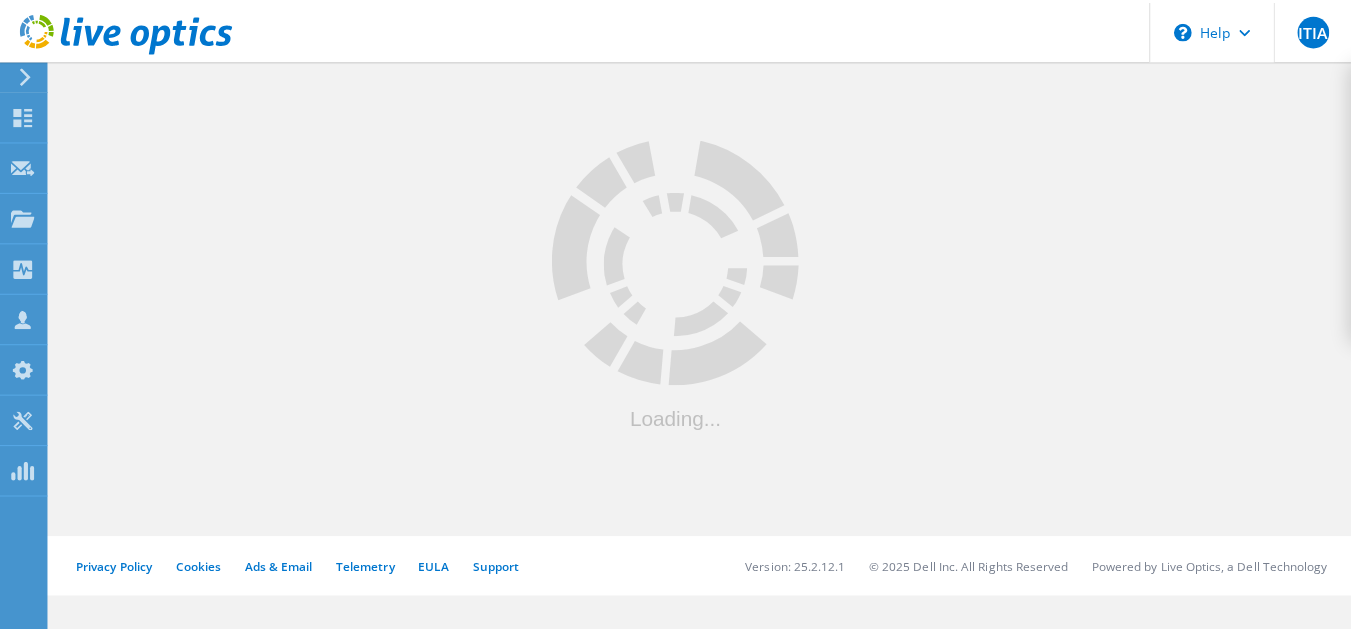 scroll, scrollTop: 0, scrollLeft: 0, axis: both 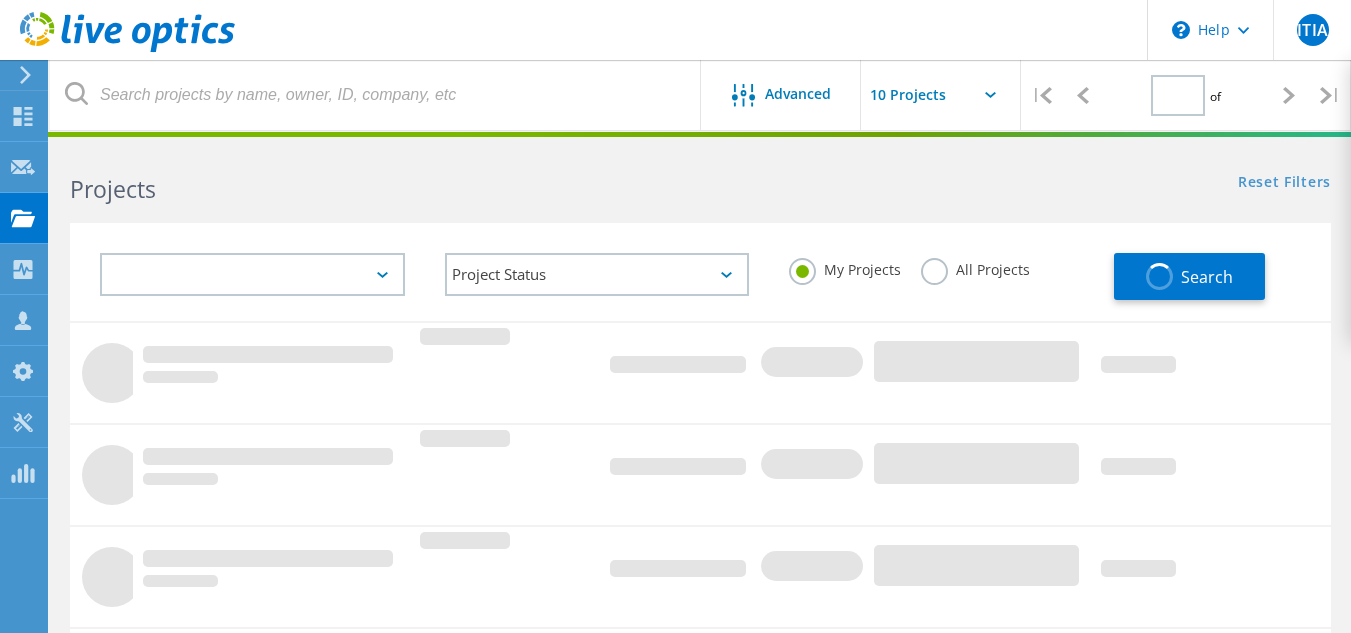 type on "1" 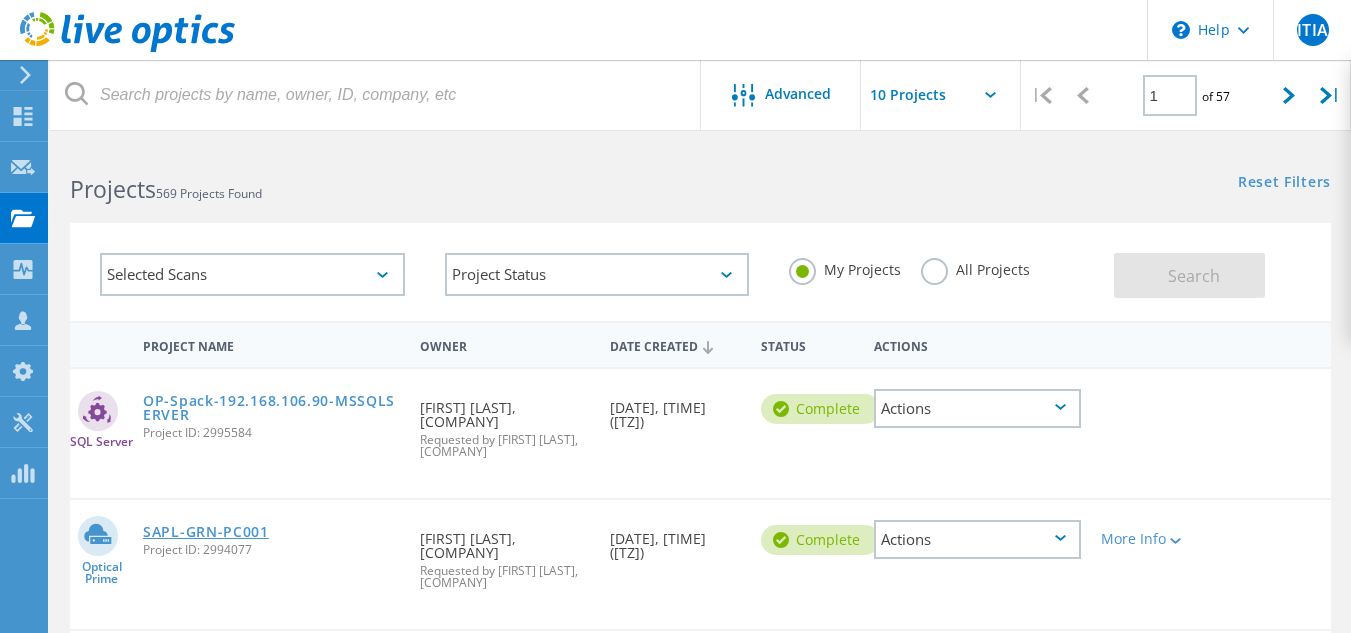 click on "SAPL-GRN-PC001" 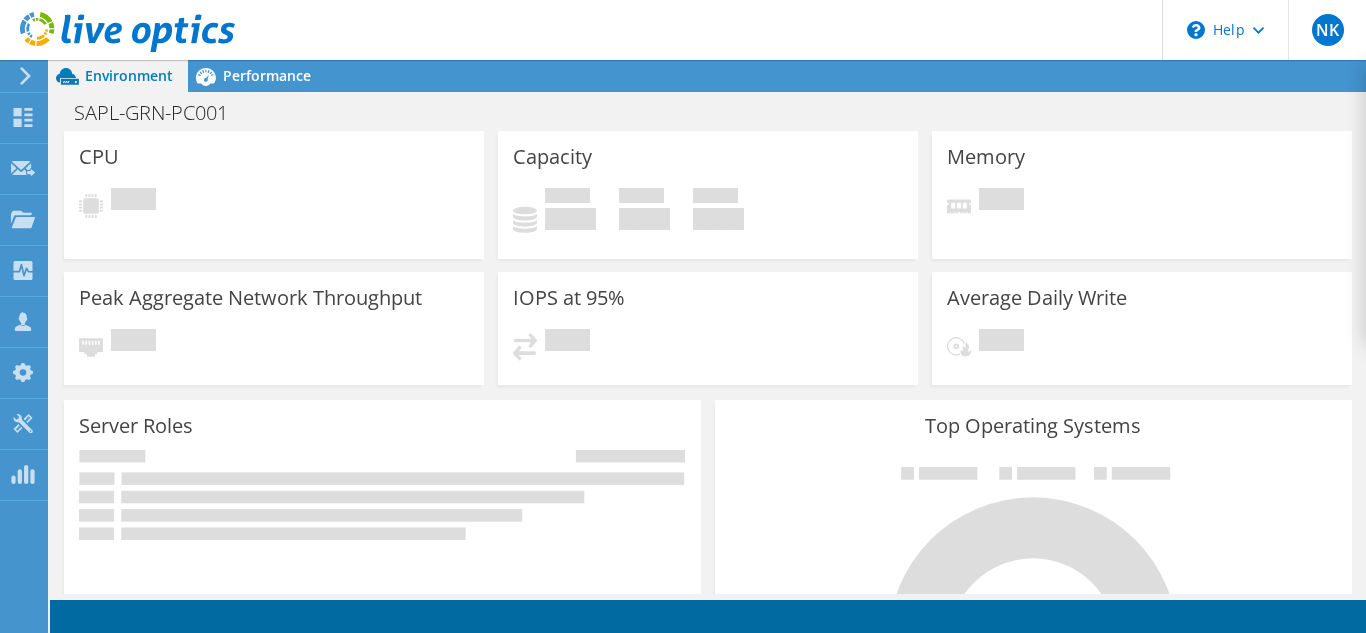 scroll, scrollTop: 0, scrollLeft: 0, axis: both 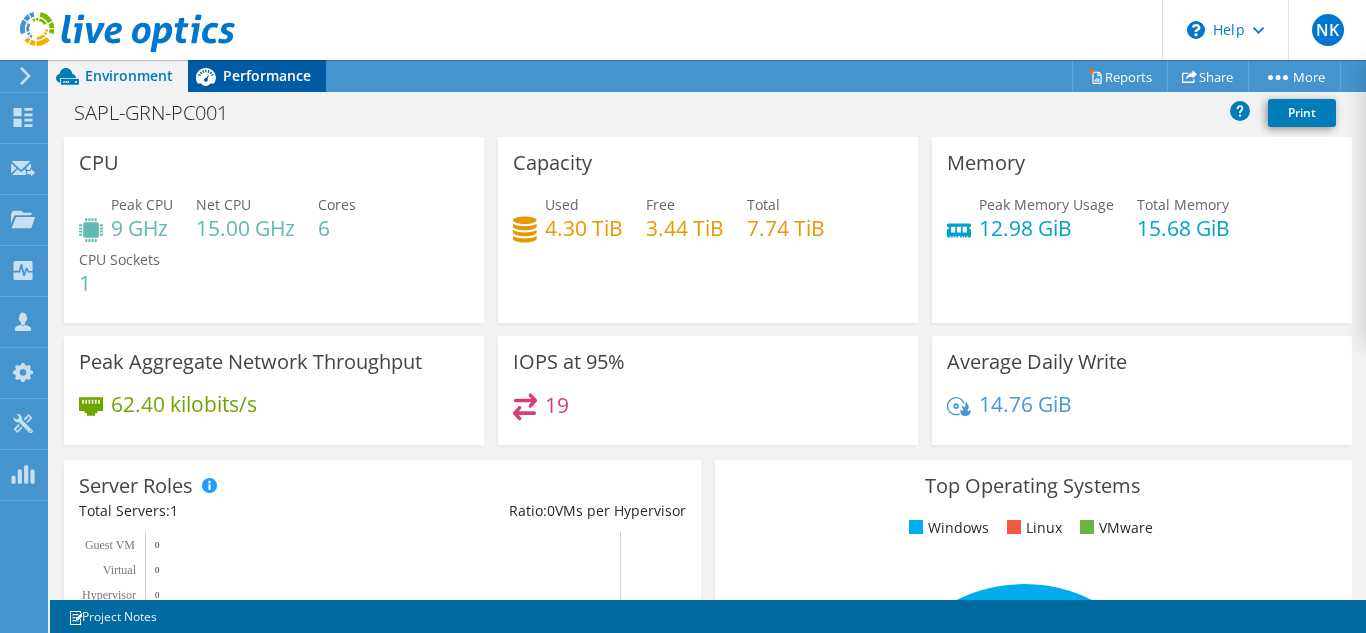 click on "Performance" at bounding box center (267, 75) 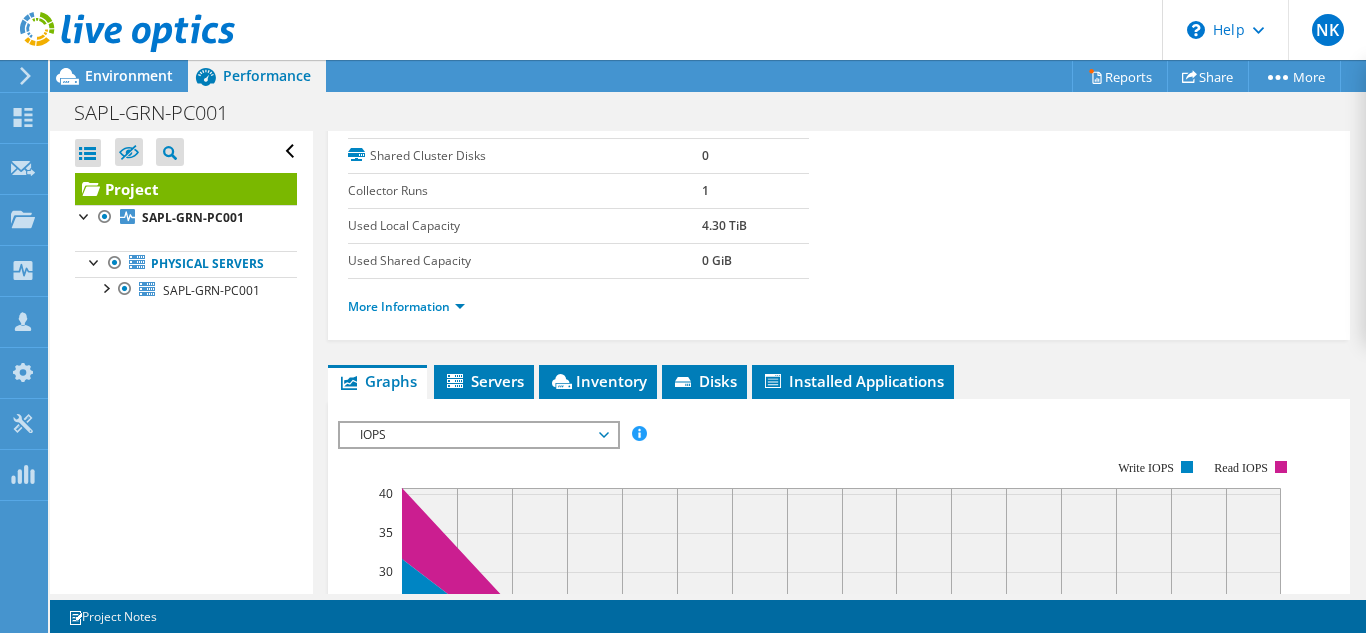 scroll, scrollTop: 298, scrollLeft: 0, axis: vertical 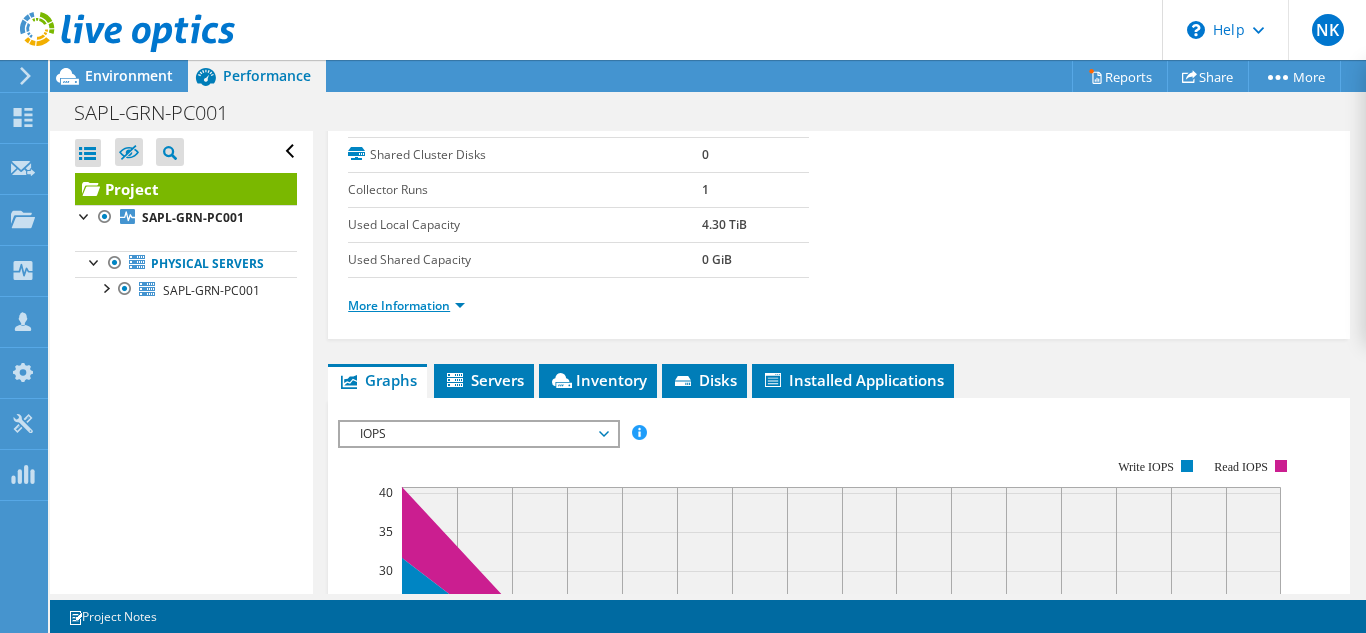 click on "More Information" at bounding box center [406, 305] 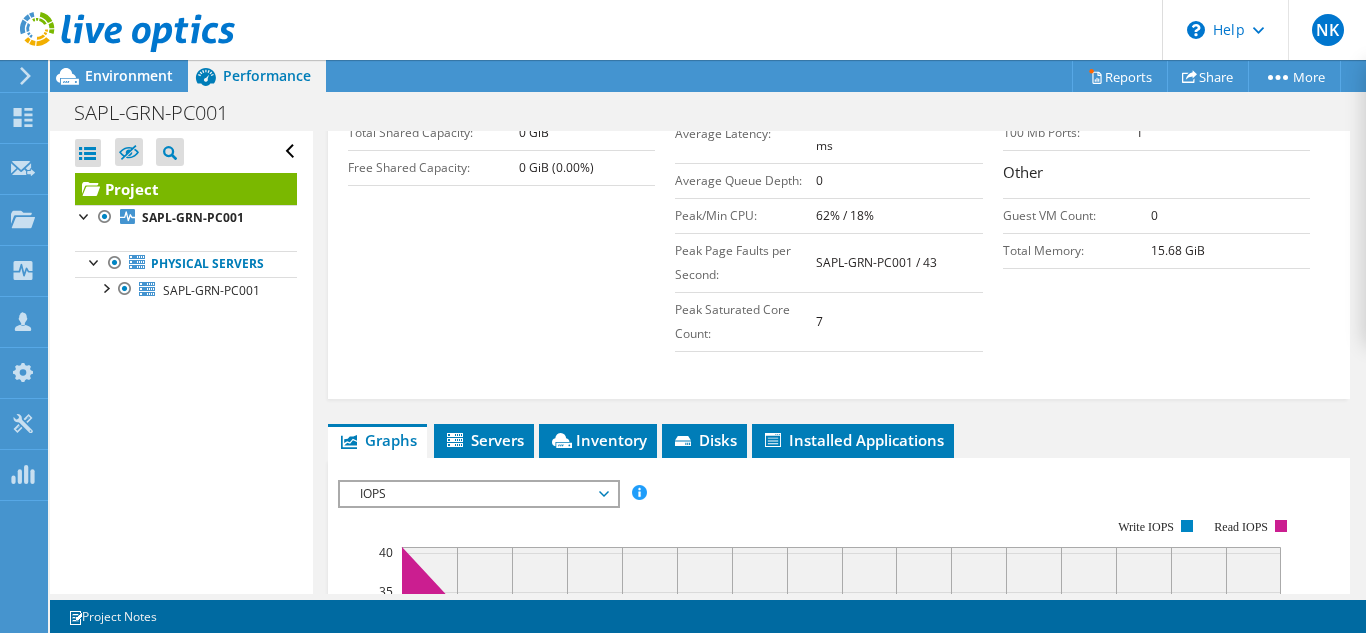 scroll, scrollTop: 625, scrollLeft: 0, axis: vertical 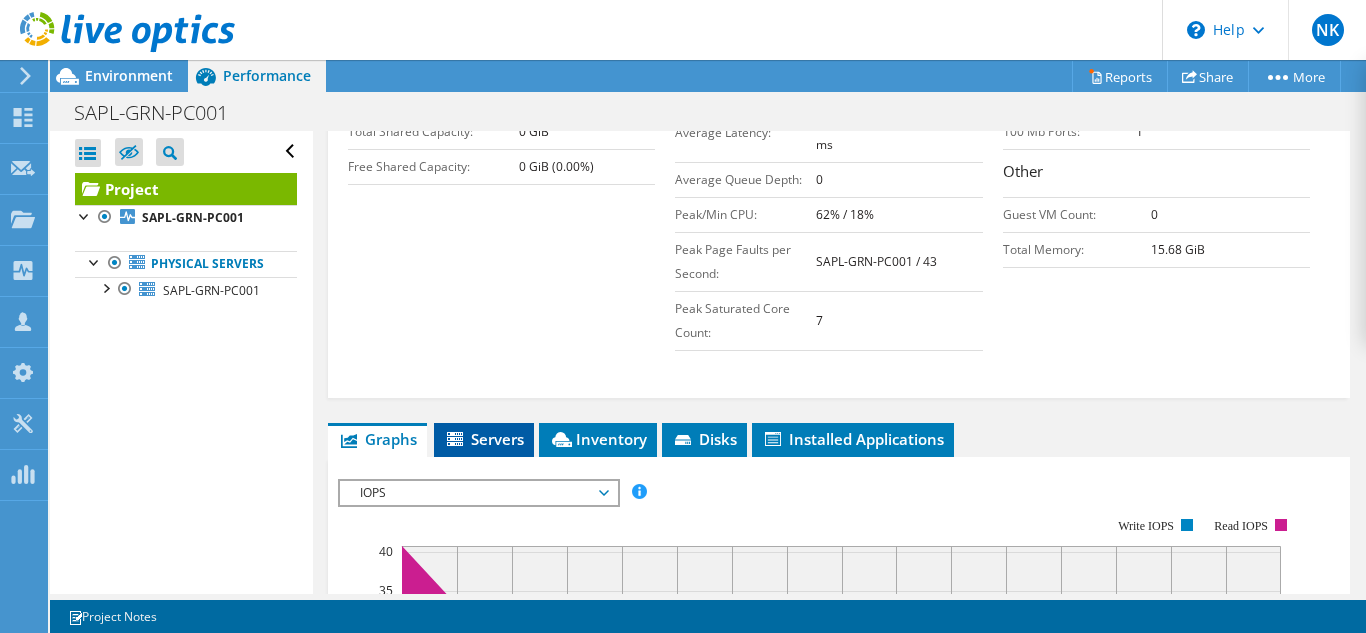 click on "Servers" at bounding box center [484, 439] 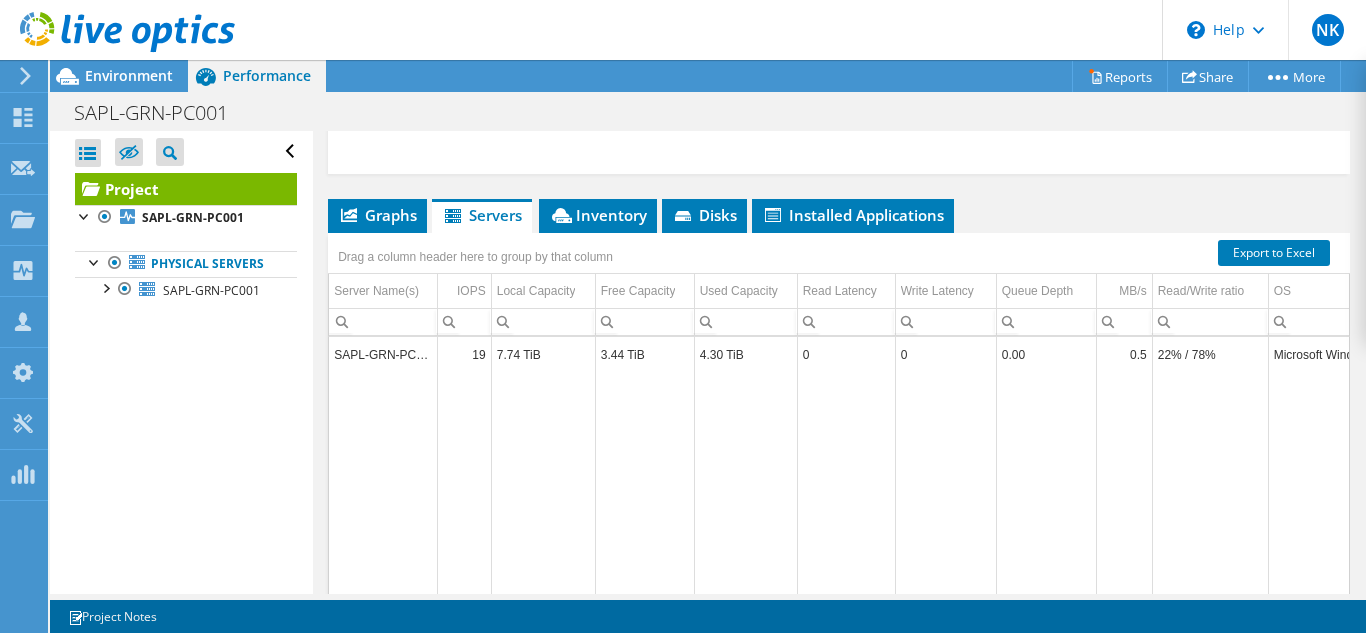 scroll, scrollTop: 989, scrollLeft: 0, axis: vertical 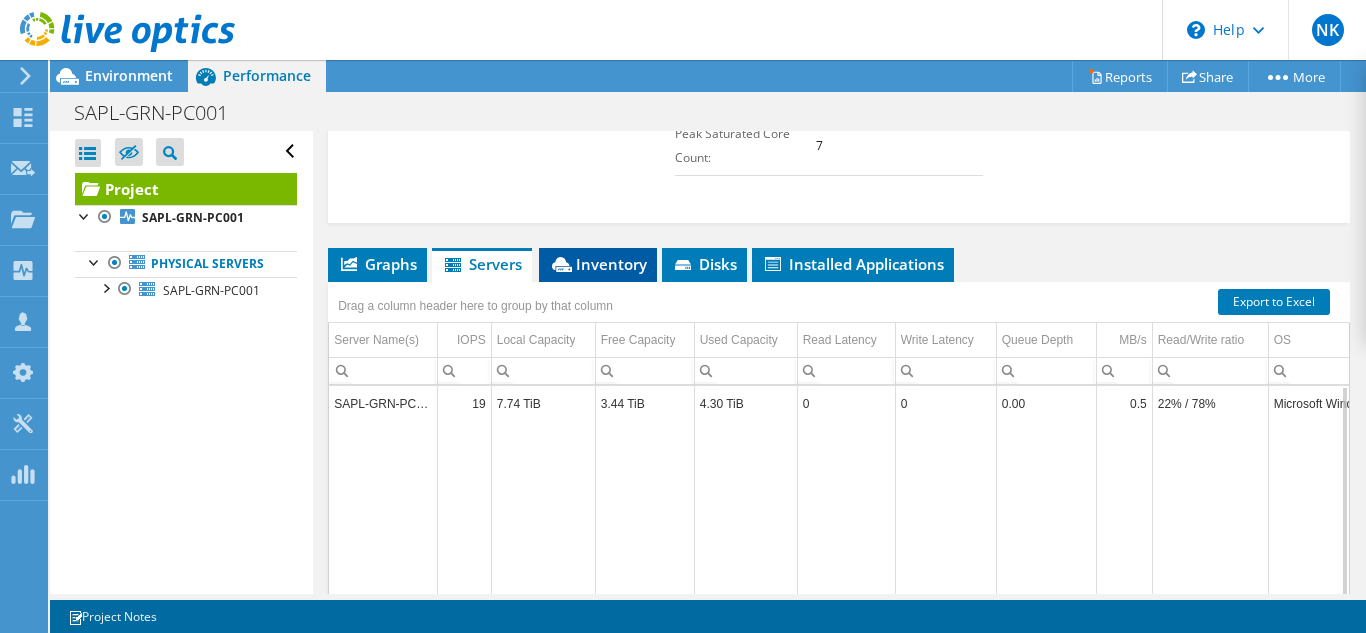 click on "Inventory" at bounding box center [598, 264] 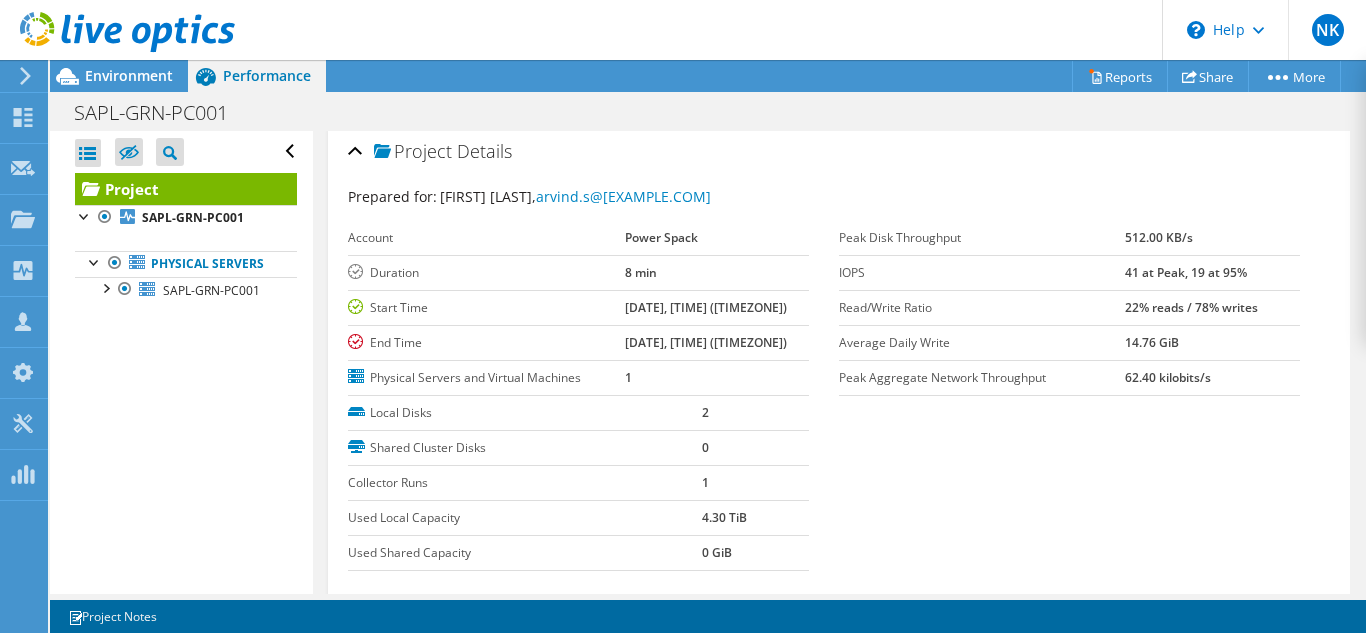 scroll, scrollTop: 0, scrollLeft: 0, axis: both 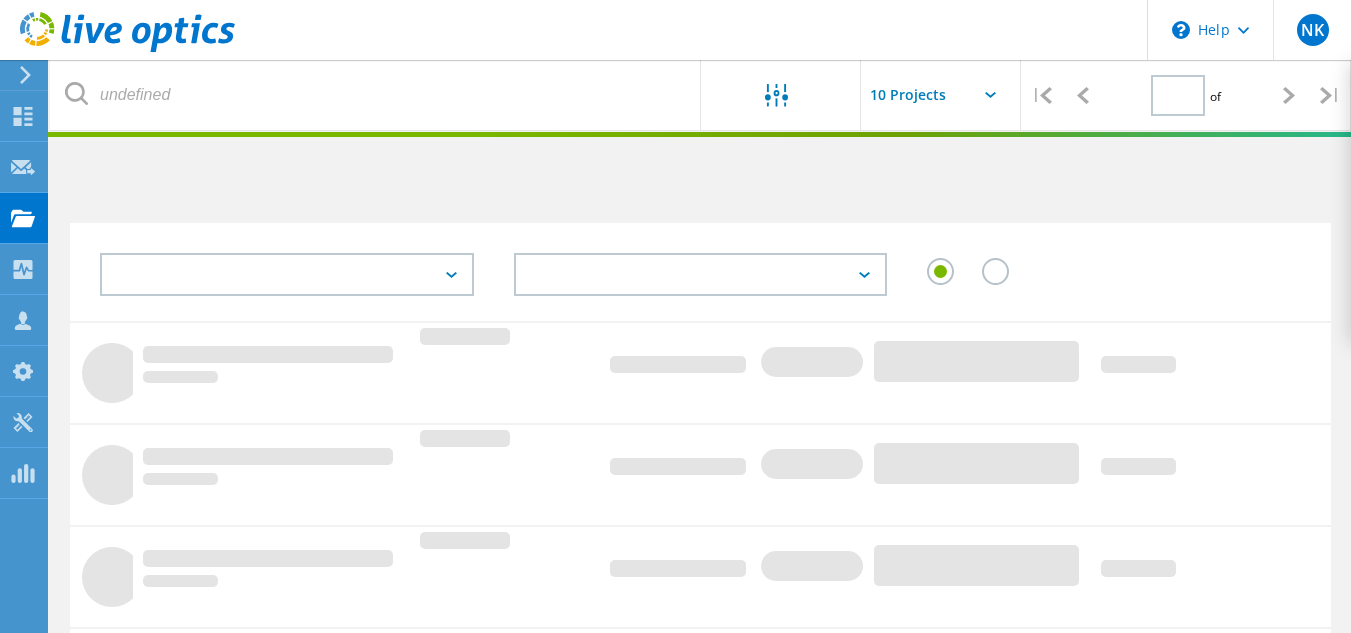 type on "1" 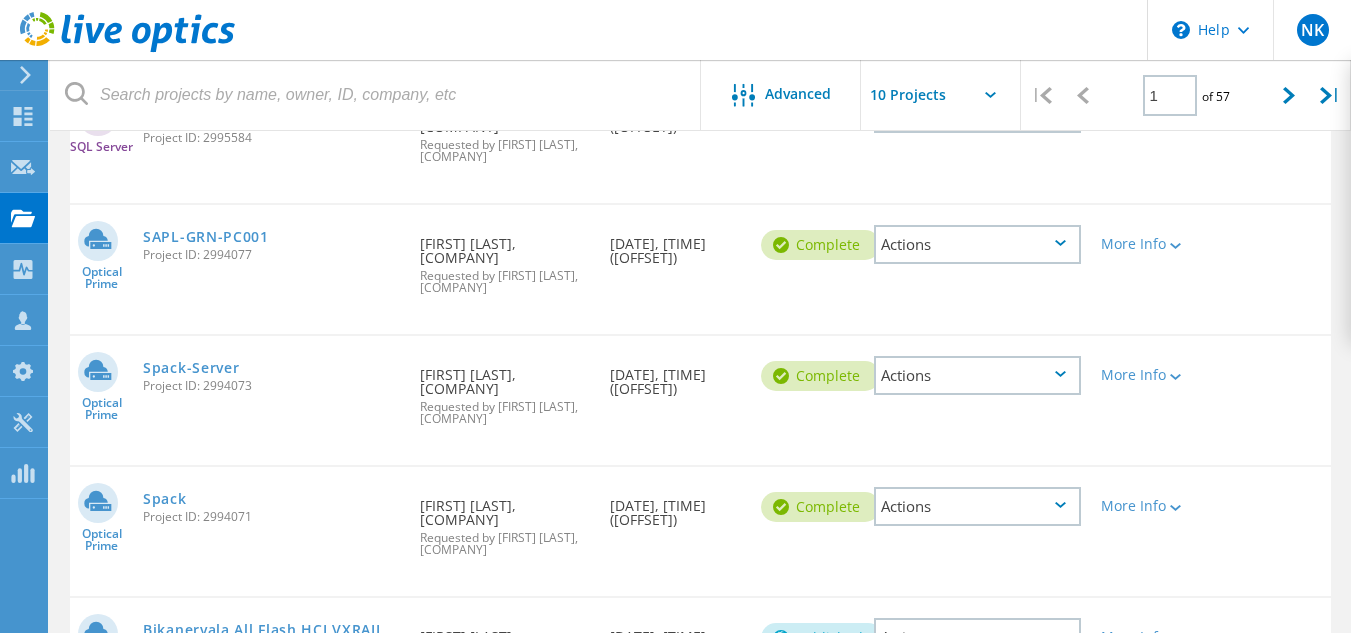 scroll, scrollTop: 297, scrollLeft: 0, axis: vertical 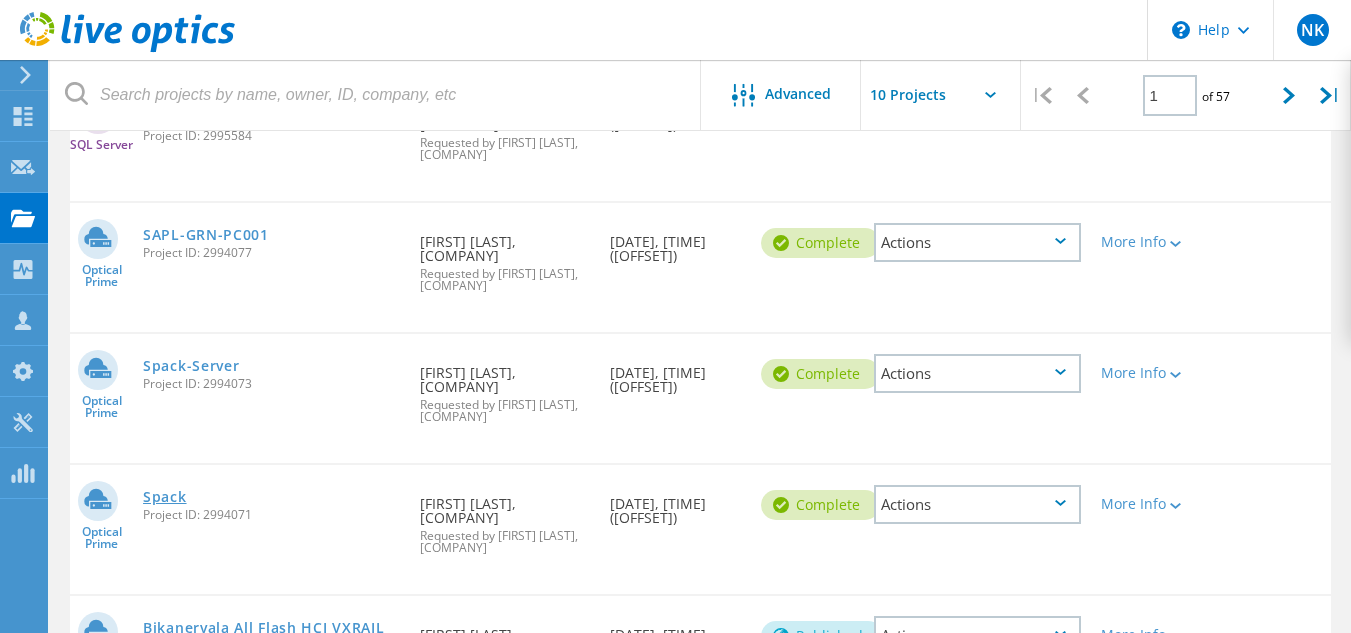 click on "Spack" 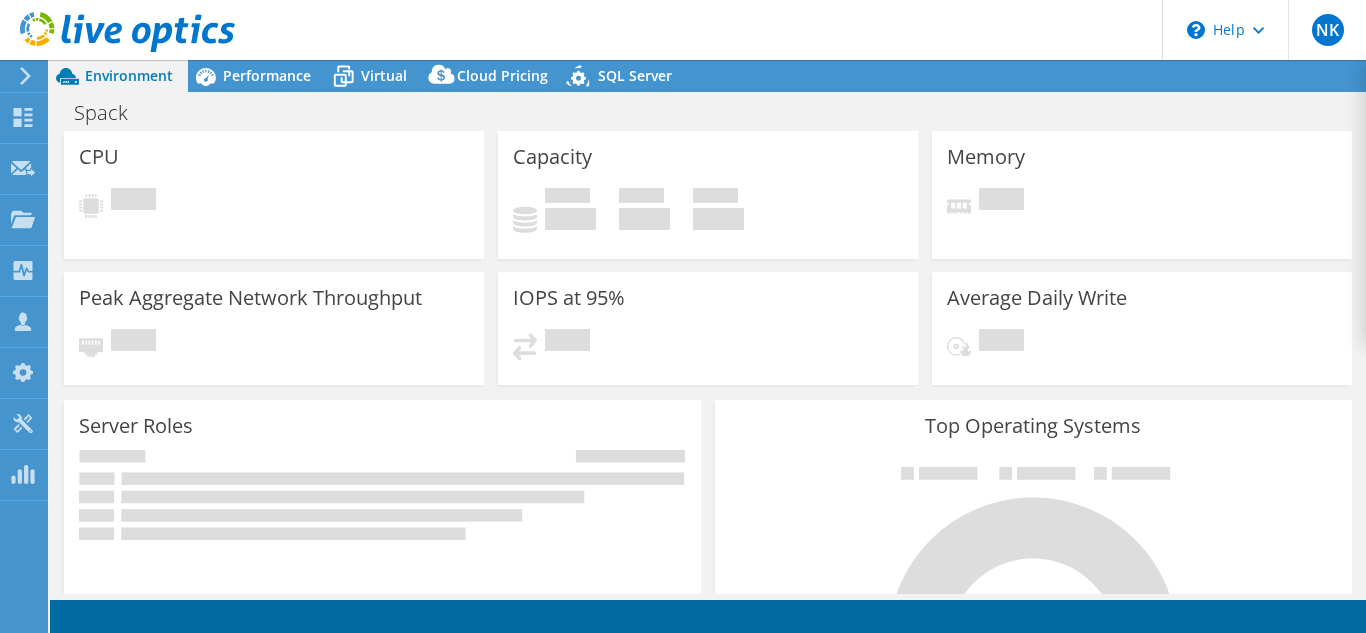 scroll, scrollTop: 0, scrollLeft: 0, axis: both 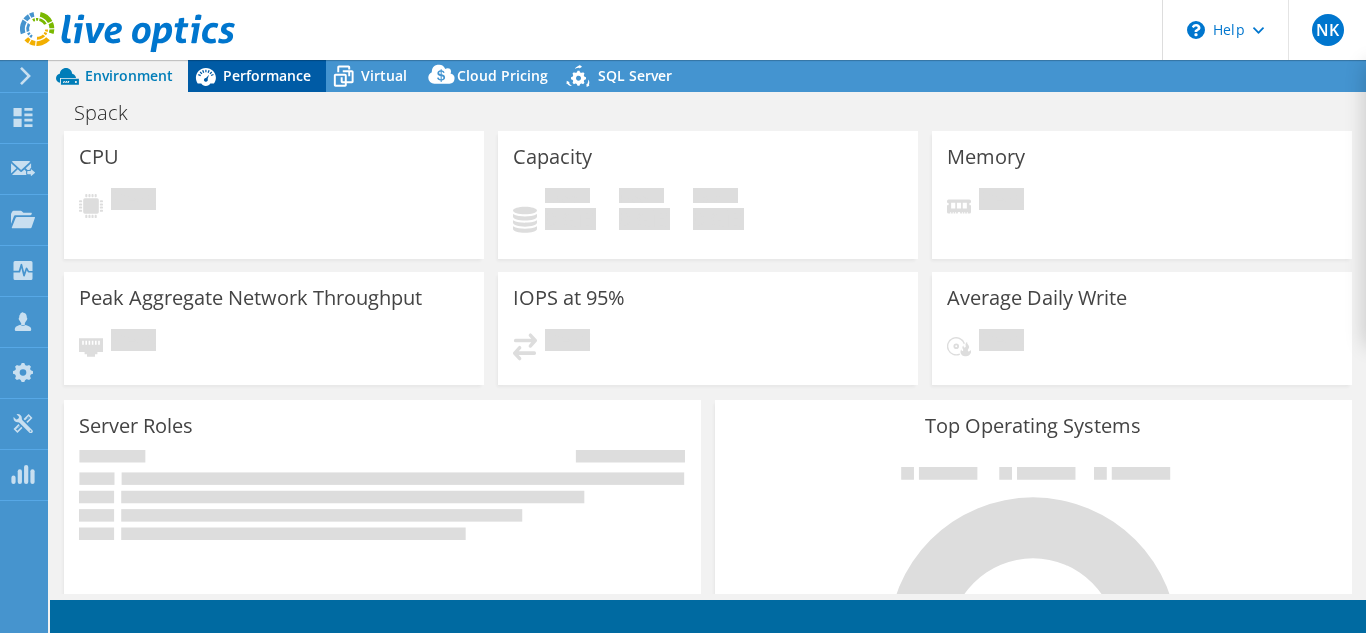 click on "Performance" at bounding box center (267, 75) 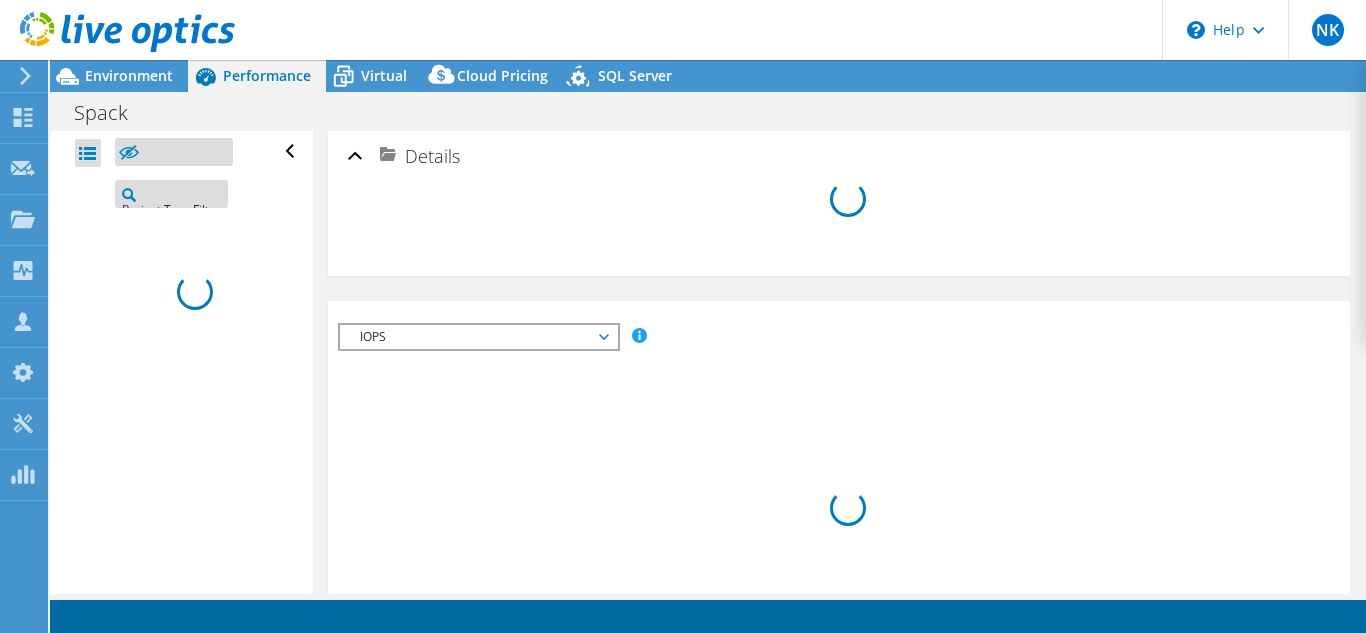 select on "USD" 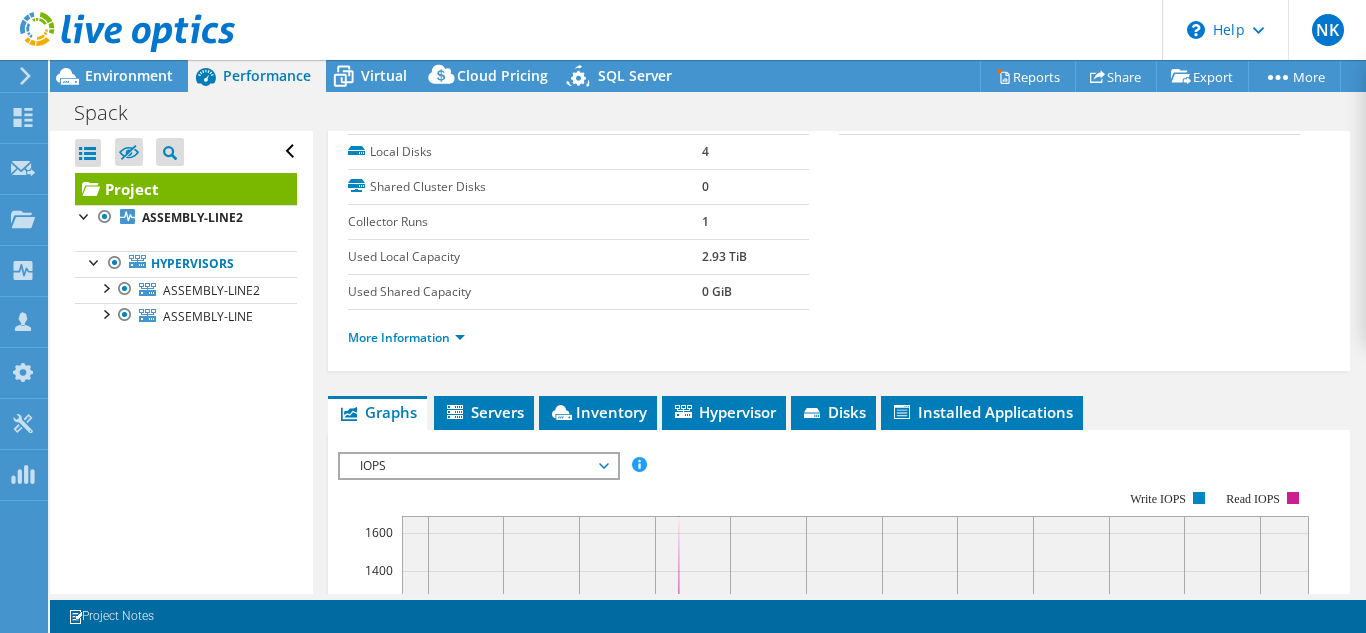 scroll, scrollTop: 271, scrollLeft: 0, axis: vertical 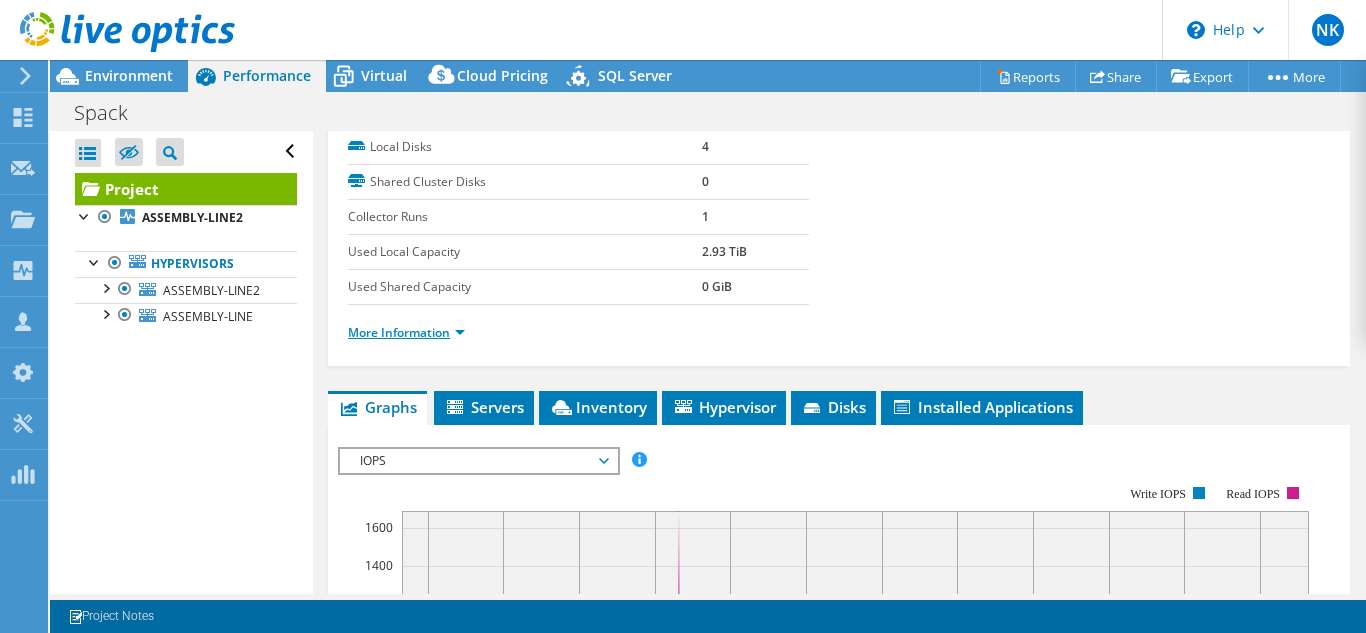 click on "More Information" at bounding box center [406, 332] 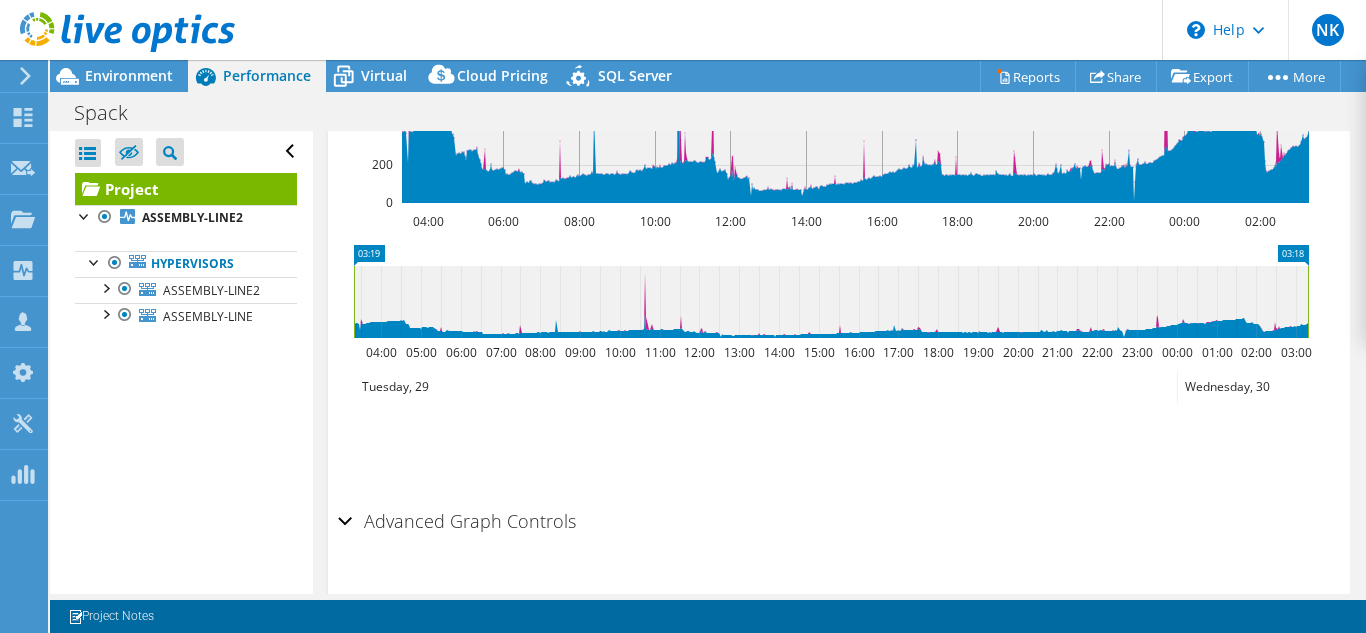 scroll, scrollTop: 1331, scrollLeft: 0, axis: vertical 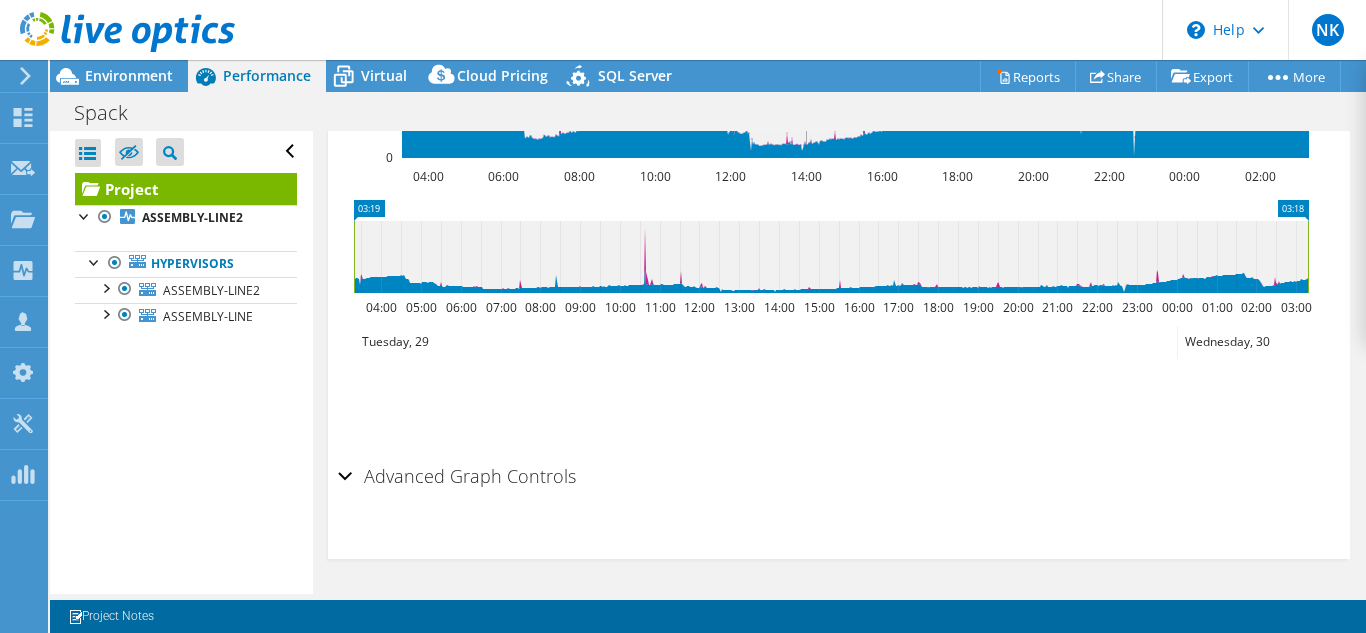click on "Advanced Graph Controls" at bounding box center [839, 477] 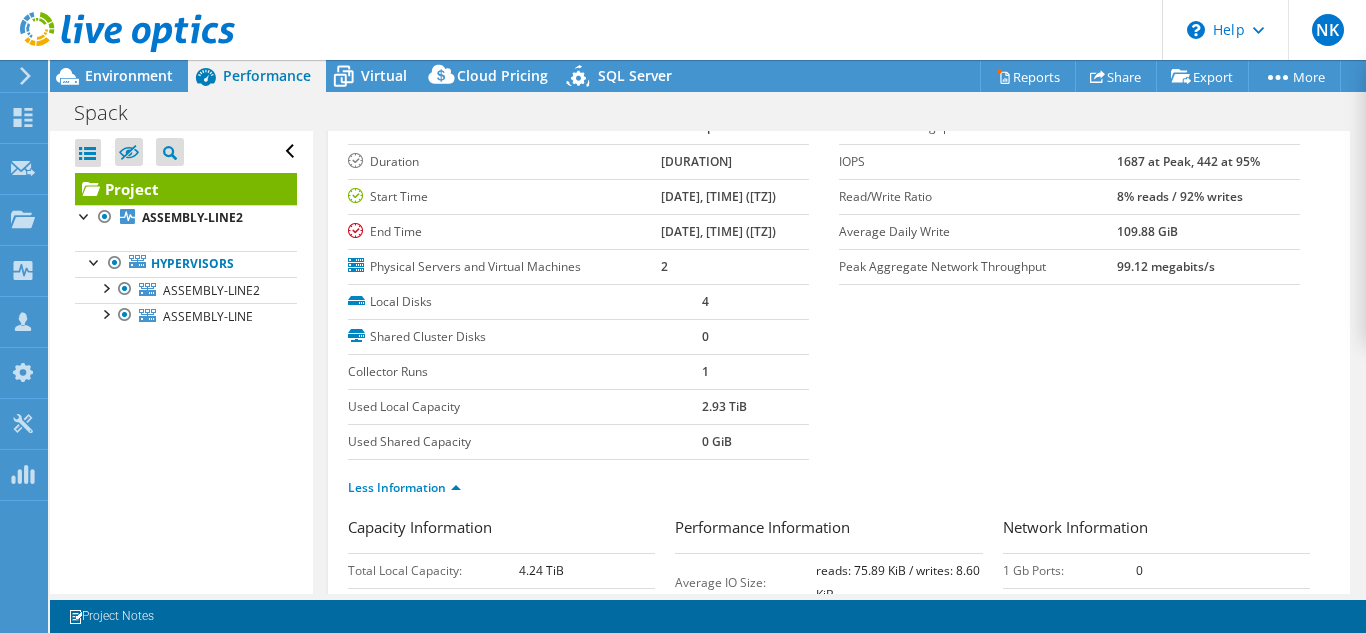scroll, scrollTop: 0, scrollLeft: 0, axis: both 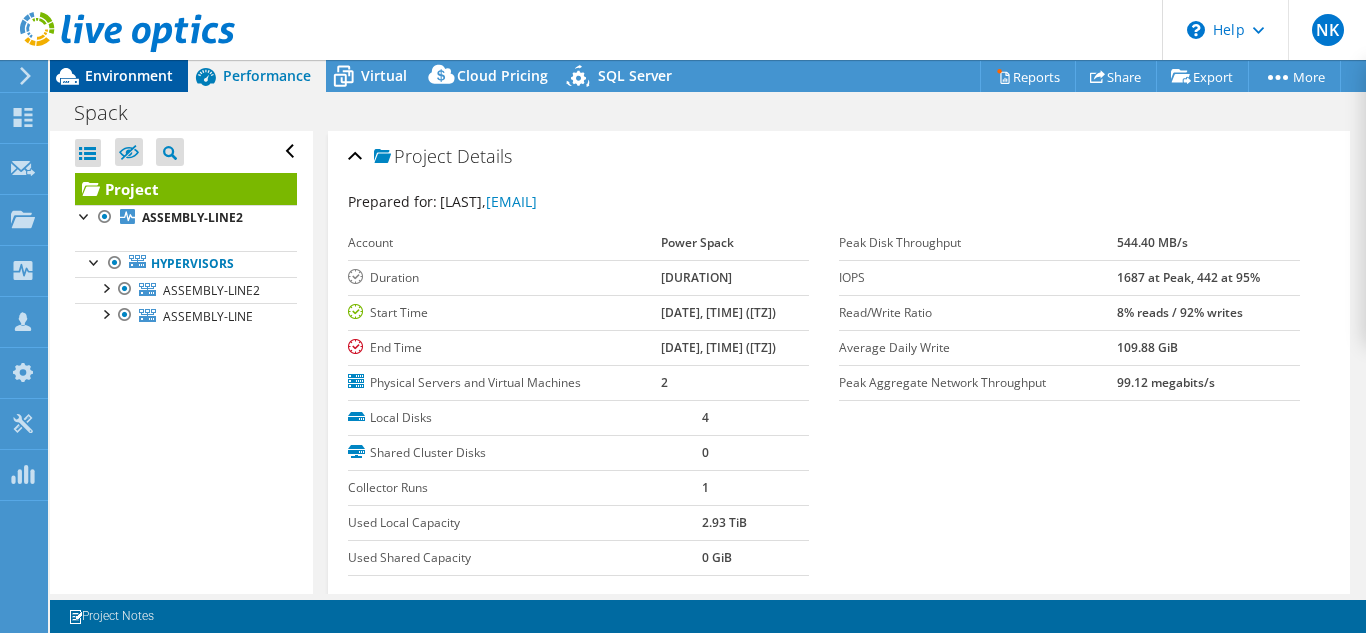 click on "Environment" at bounding box center (129, 75) 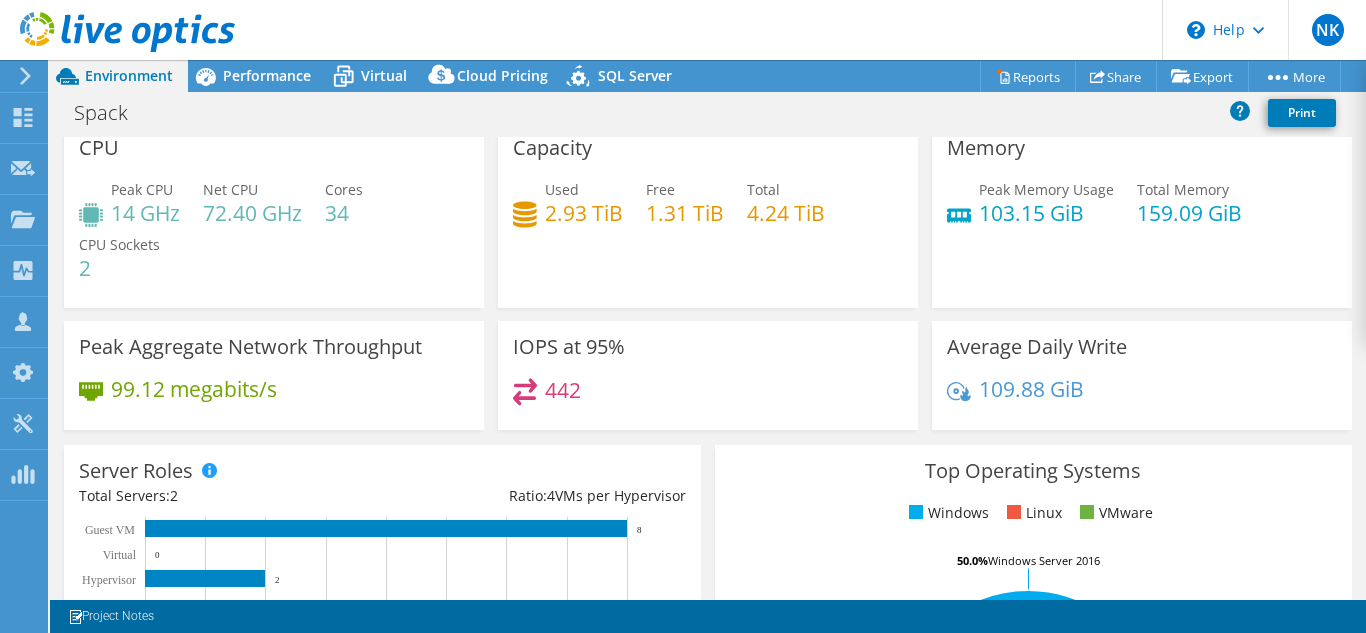 scroll, scrollTop: 0, scrollLeft: 0, axis: both 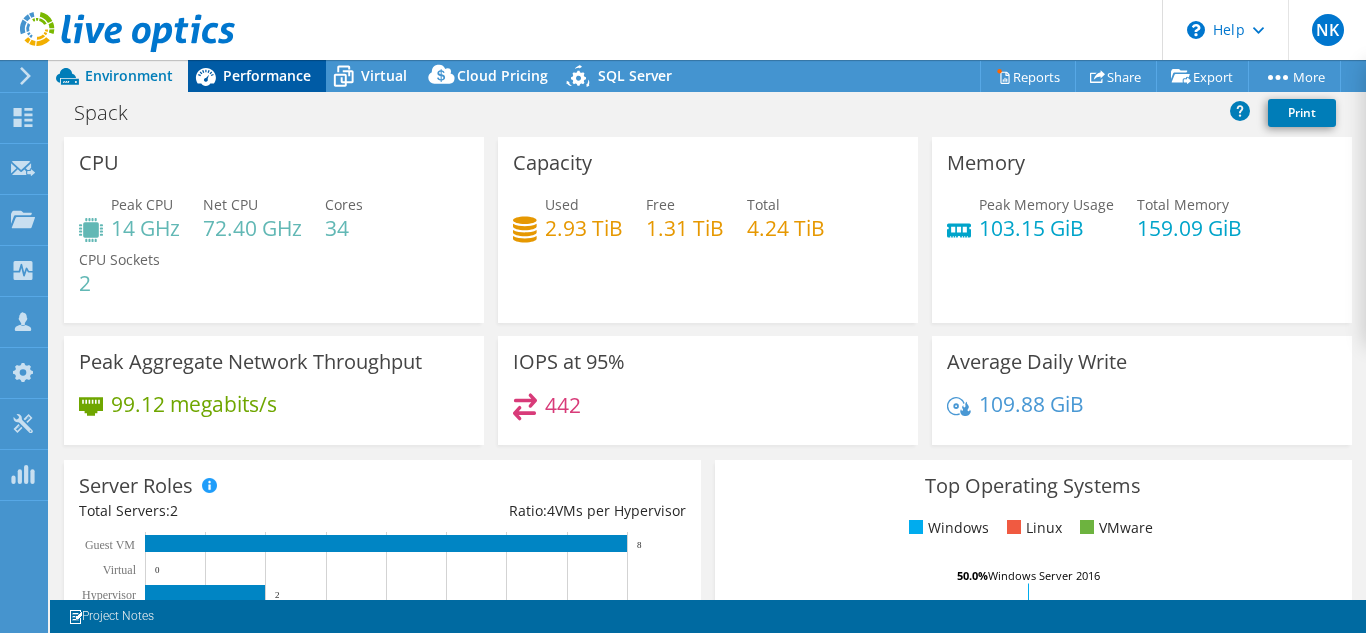 click on "Performance" at bounding box center [267, 75] 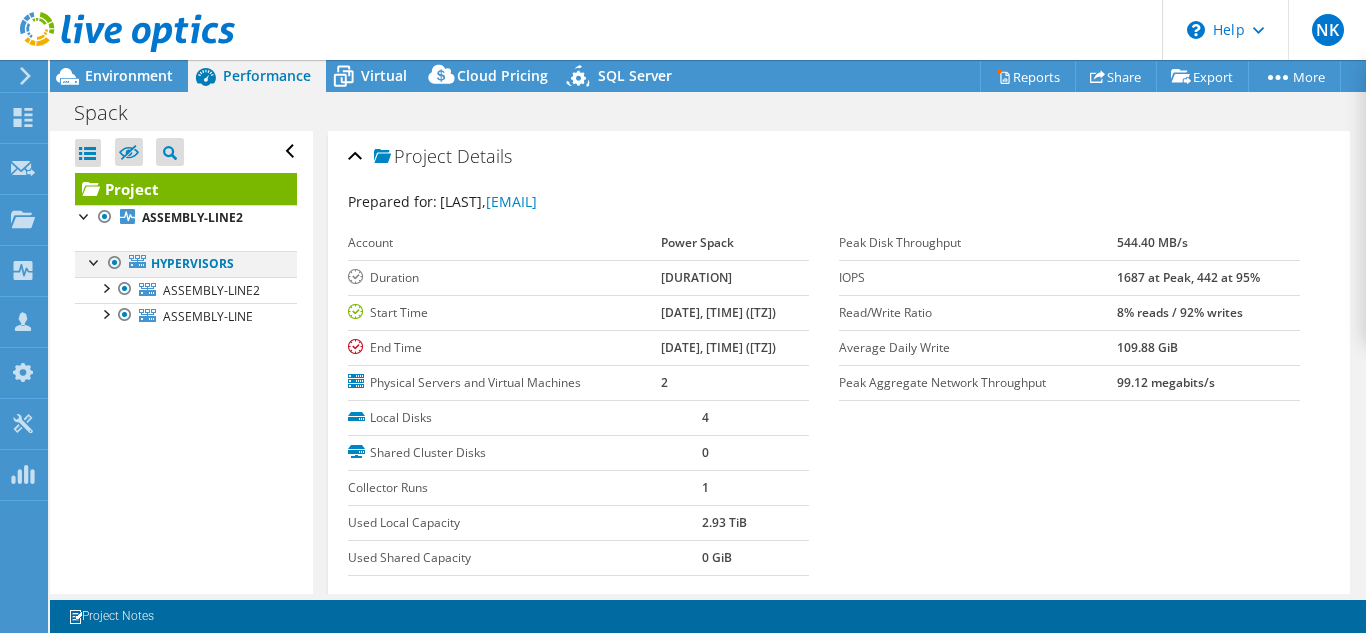 click at bounding box center (115, 263) 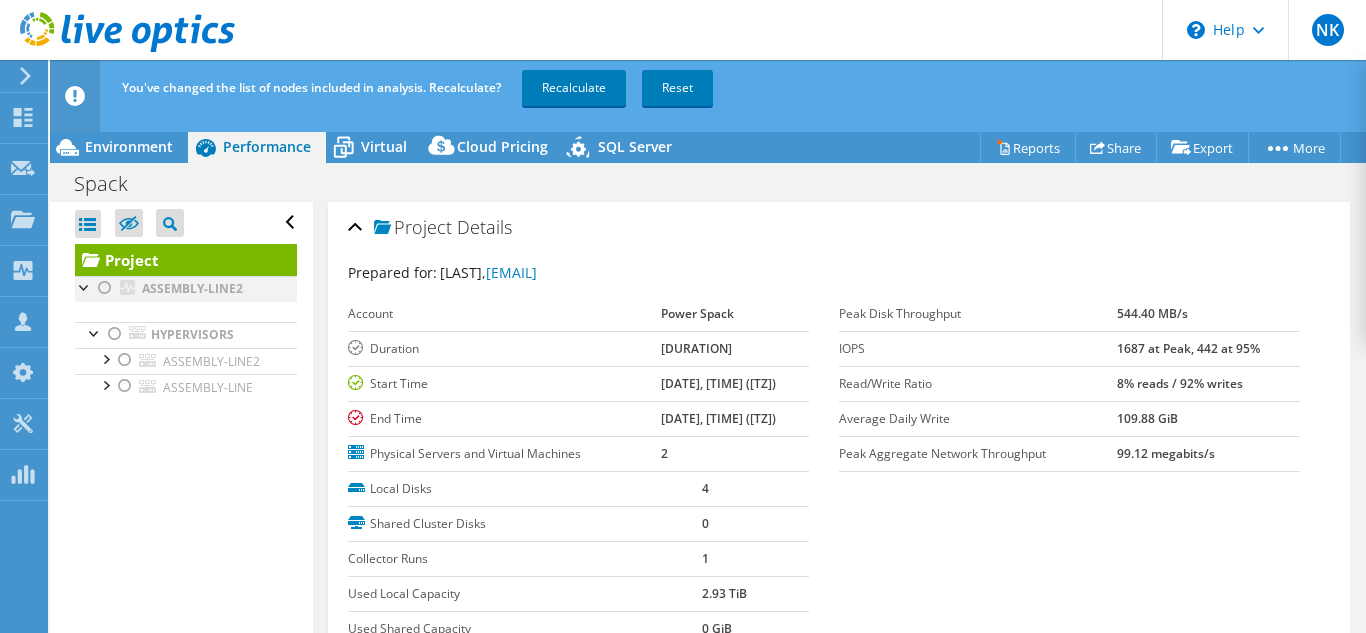 click 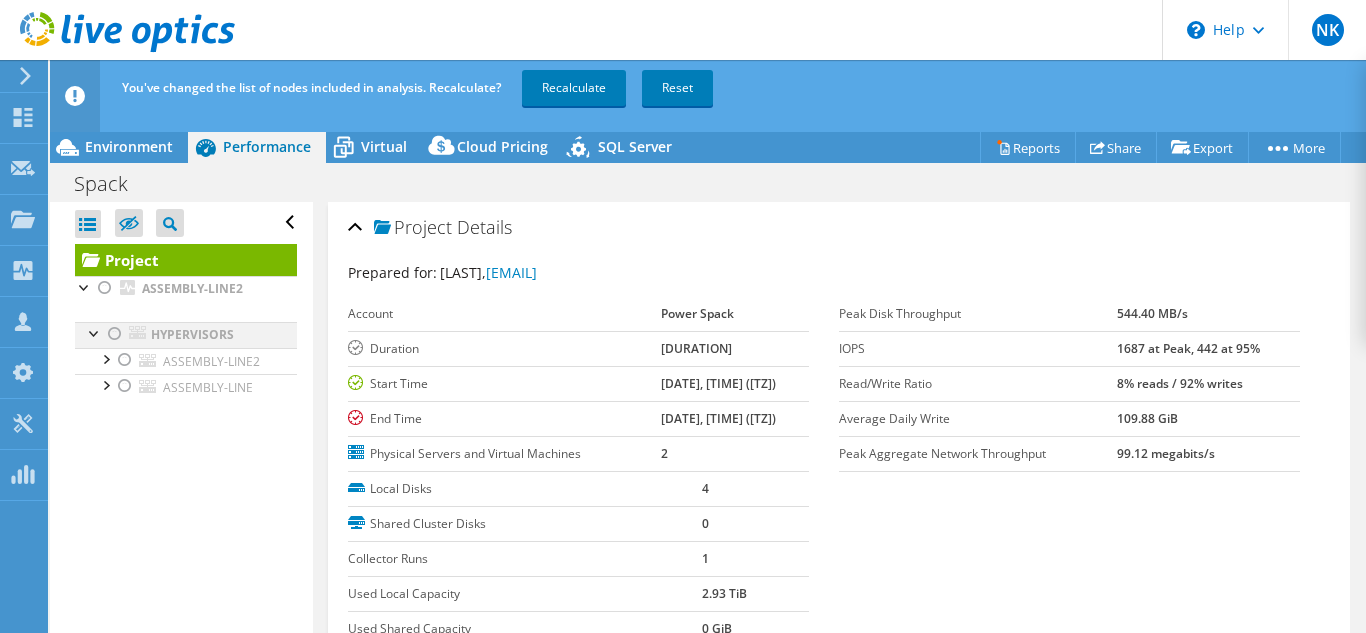 click at bounding box center (95, 332) 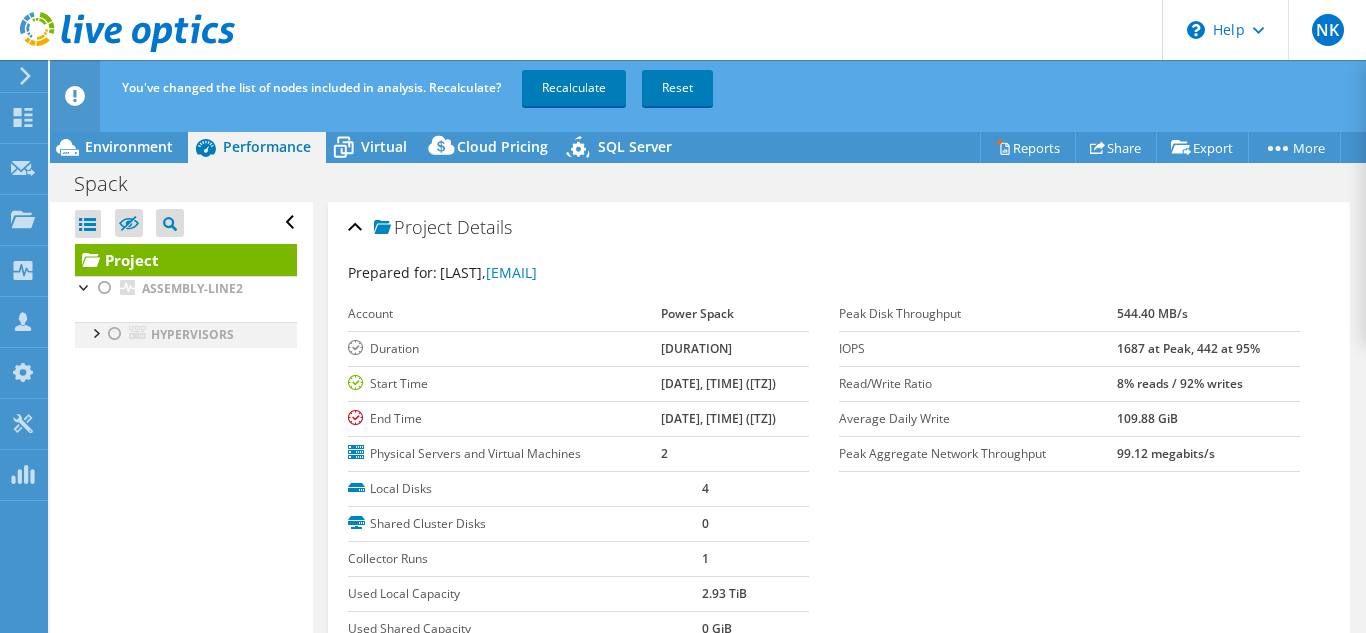 click at bounding box center (95, 332) 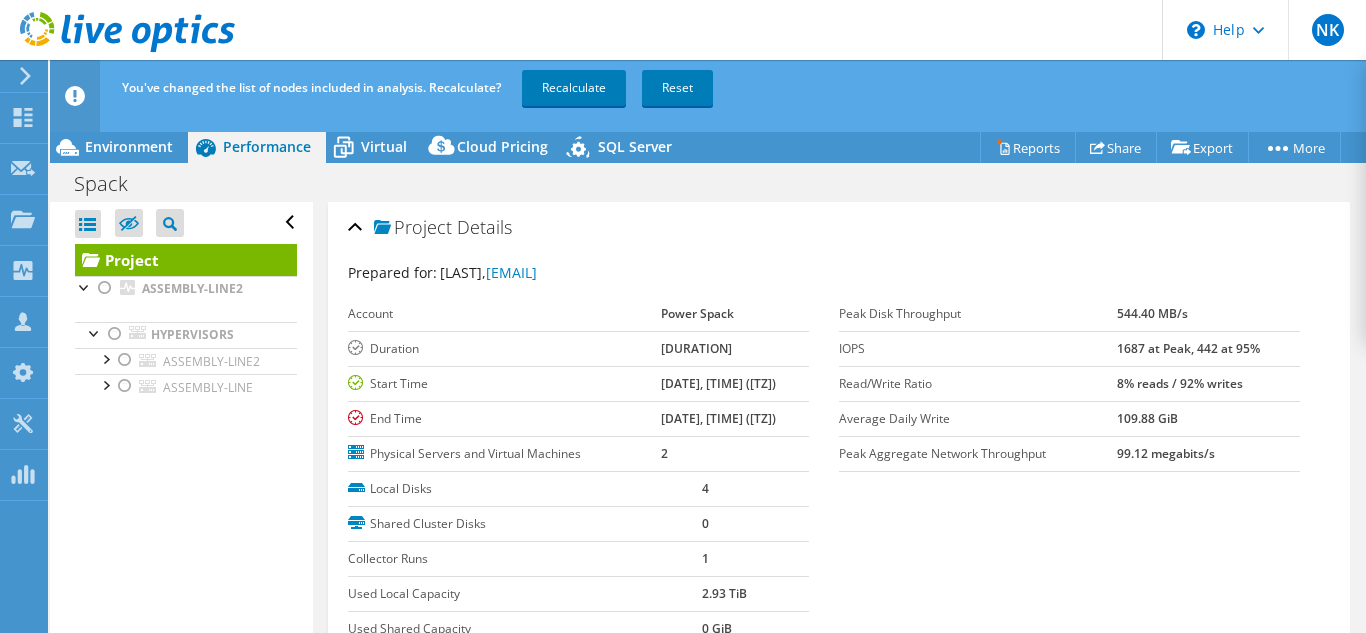 click on "Open All
Close All
Hide Excluded Nodes
Project Tree Filter" at bounding box center [181, 433] 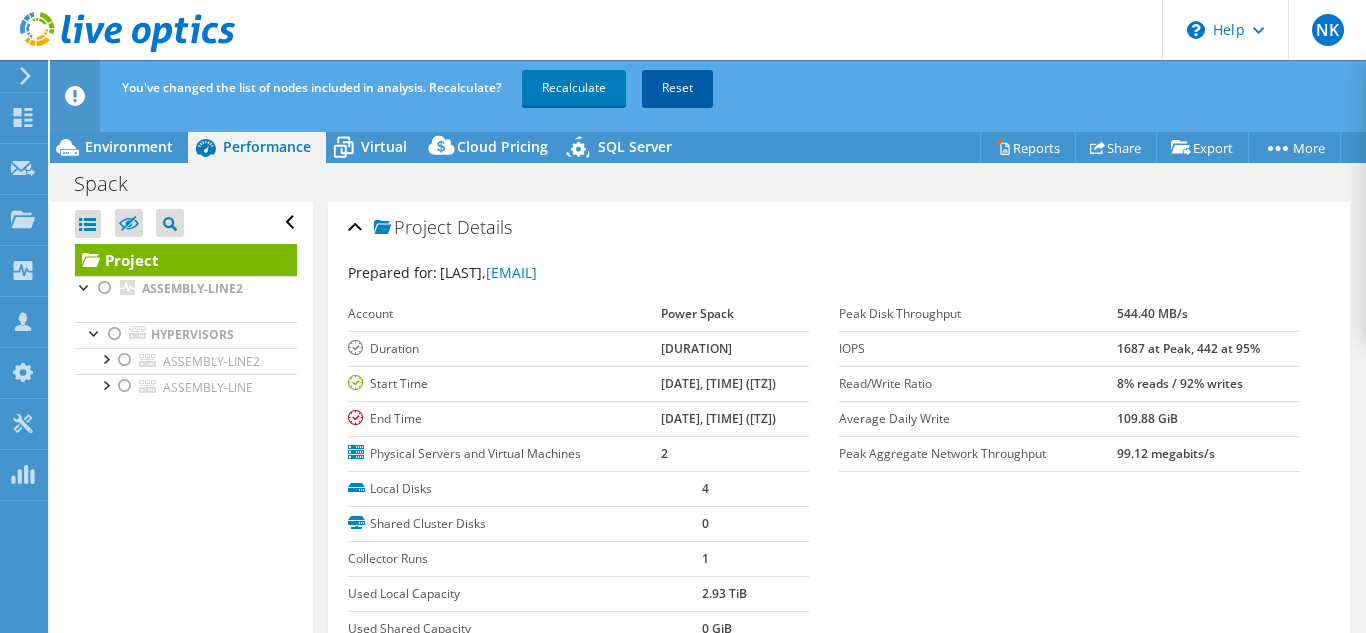 click on "Reset" at bounding box center (677, 88) 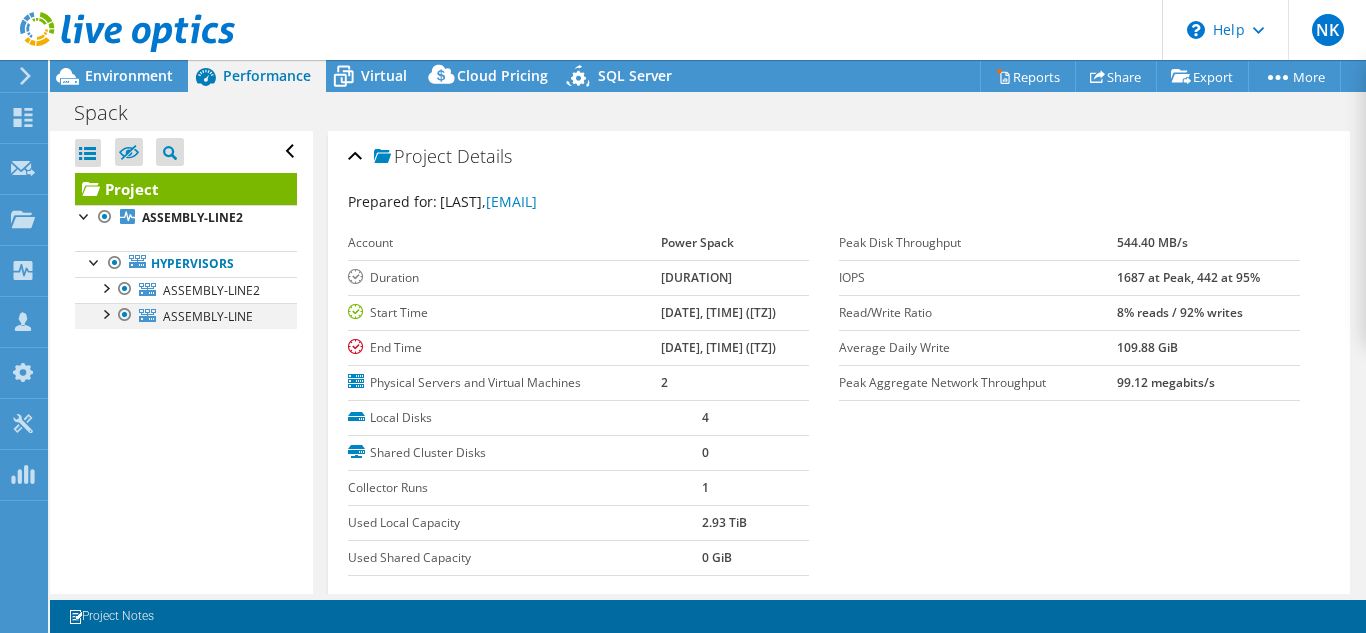 click at bounding box center [105, 313] 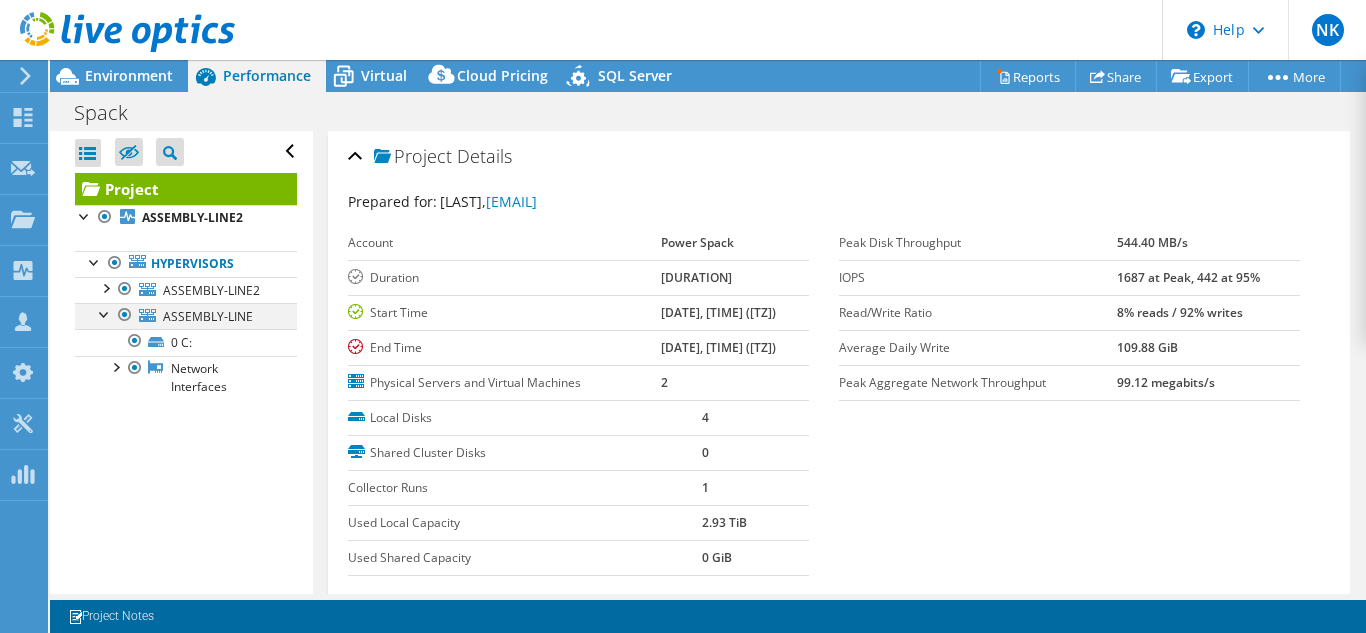 click at bounding box center (105, 313) 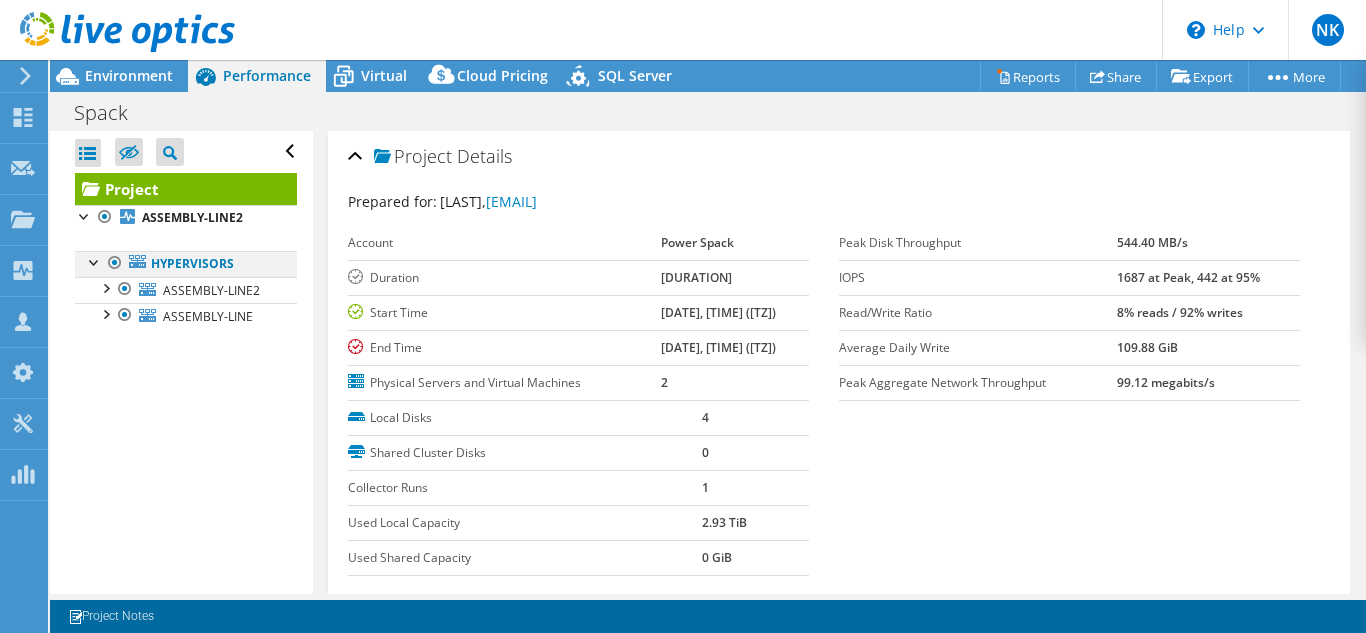 click at bounding box center (95, 261) 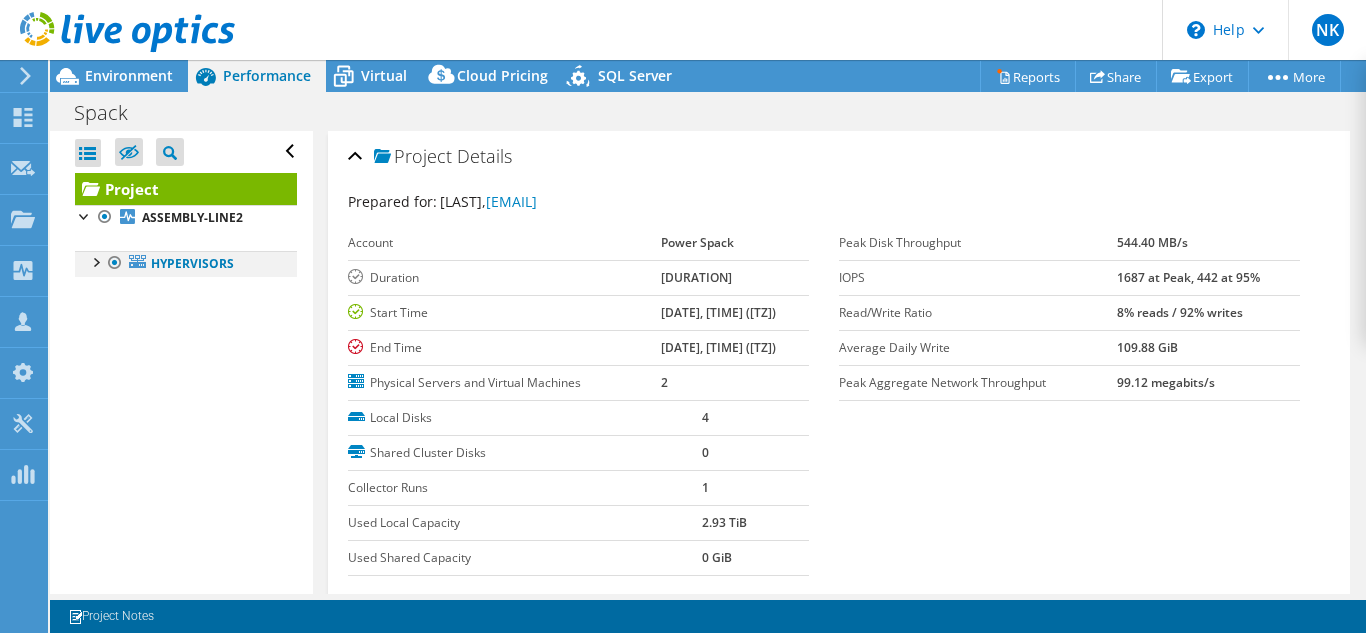 click at bounding box center (95, 261) 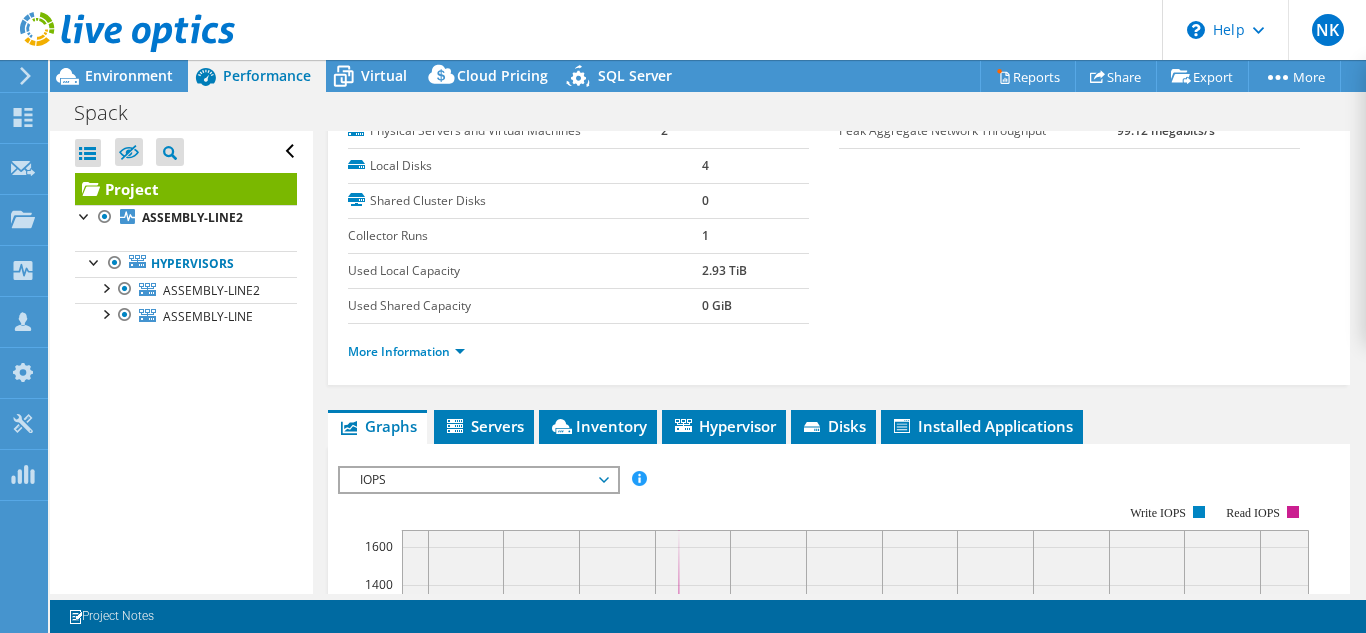 scroll, scrollTop: 267, scrollLeft: 0, axis: vertical 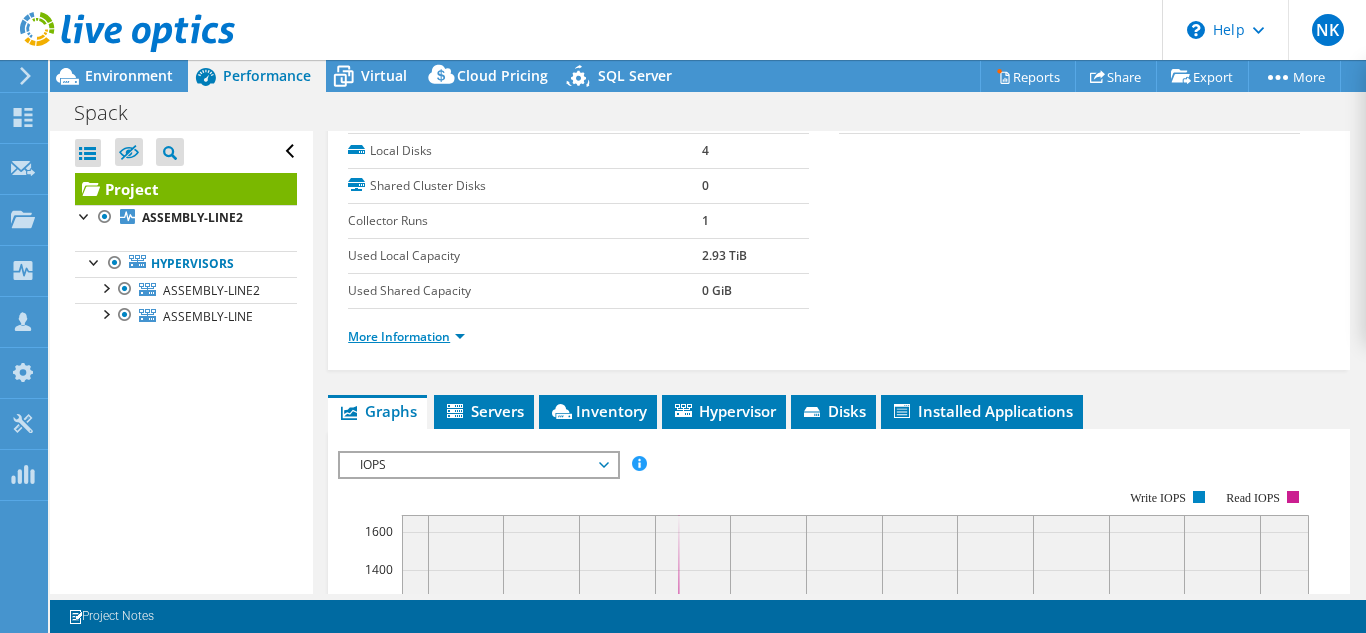 click on "More Information" at bounding box center (406, 336) 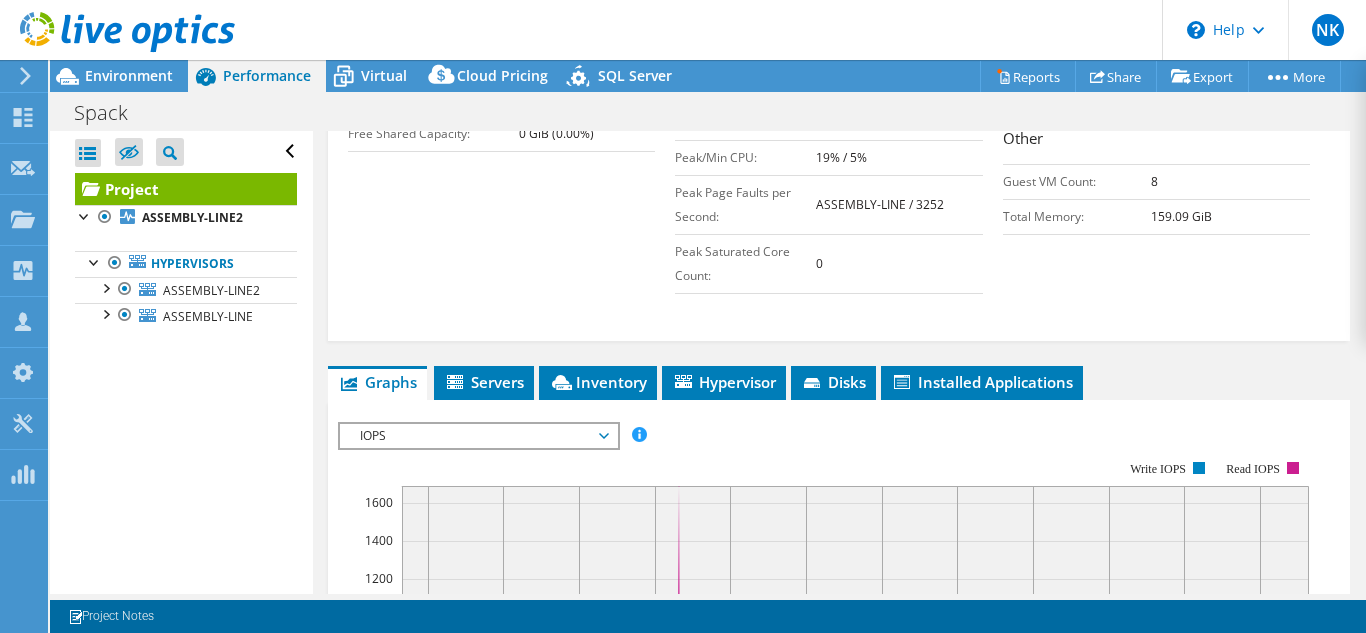 scroll, scrollTop: 0, scrollLeft: 0, axis: both 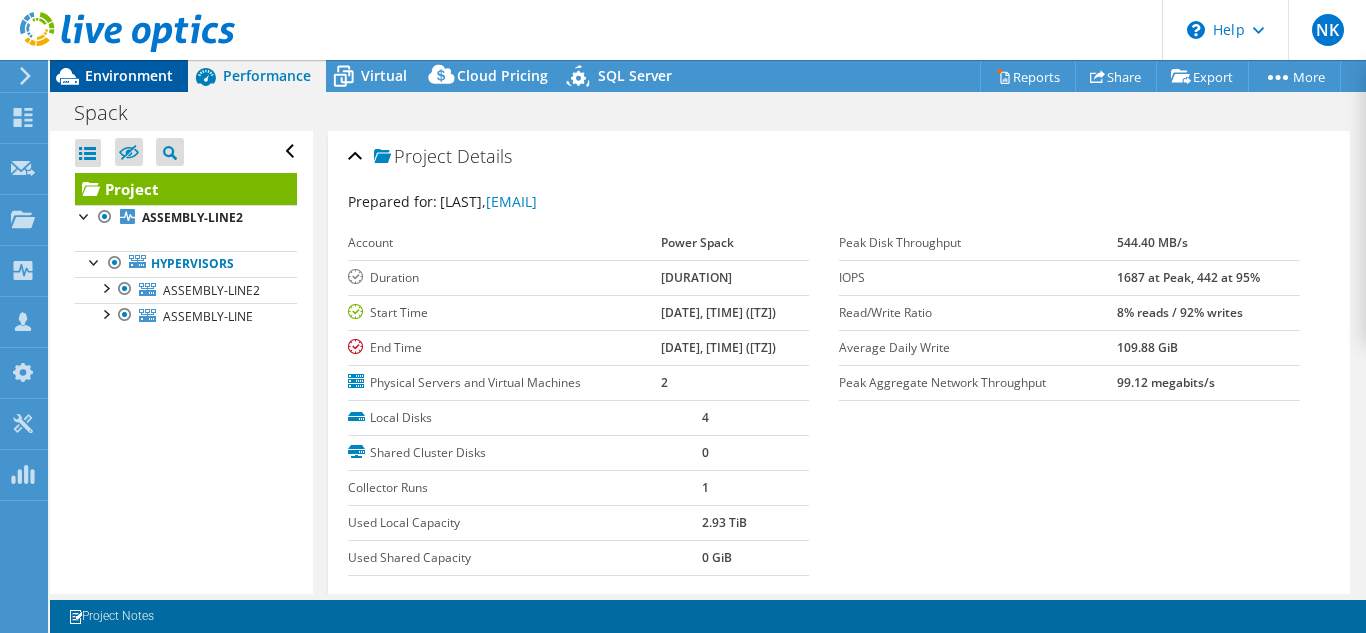 click on "Environment" at bounding box center (129, 75) 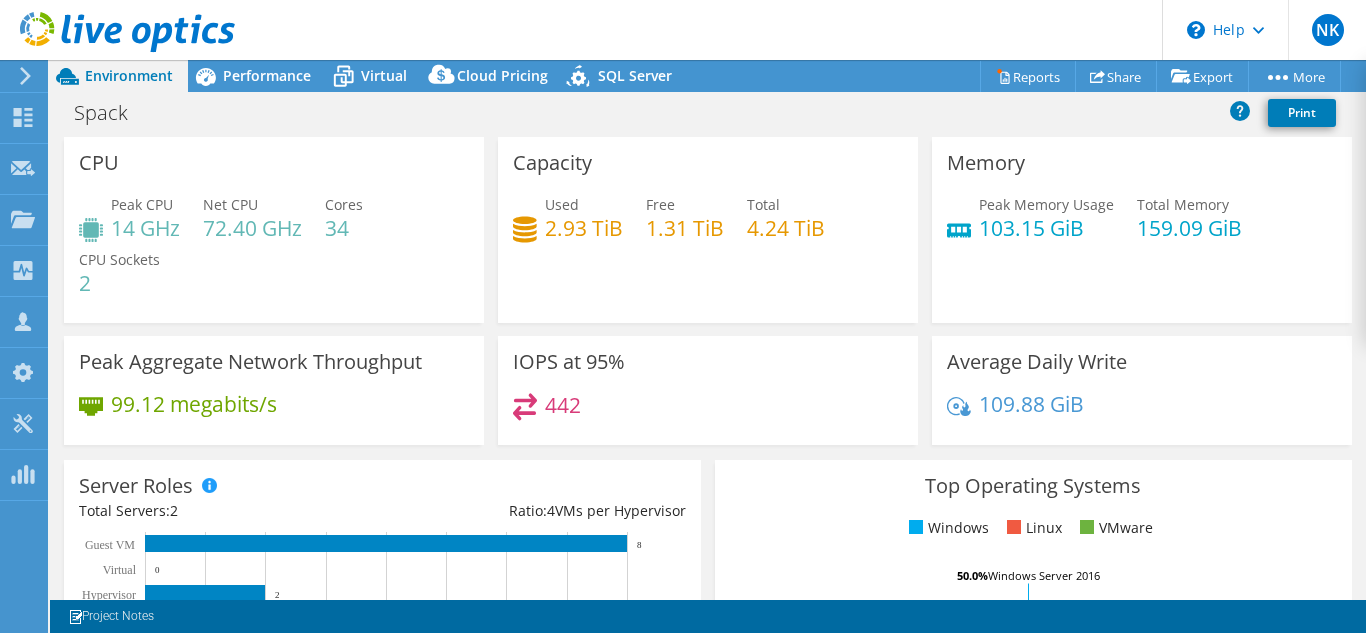 scroll, scrollTop: 0, scrollLeft: 0, axis: both 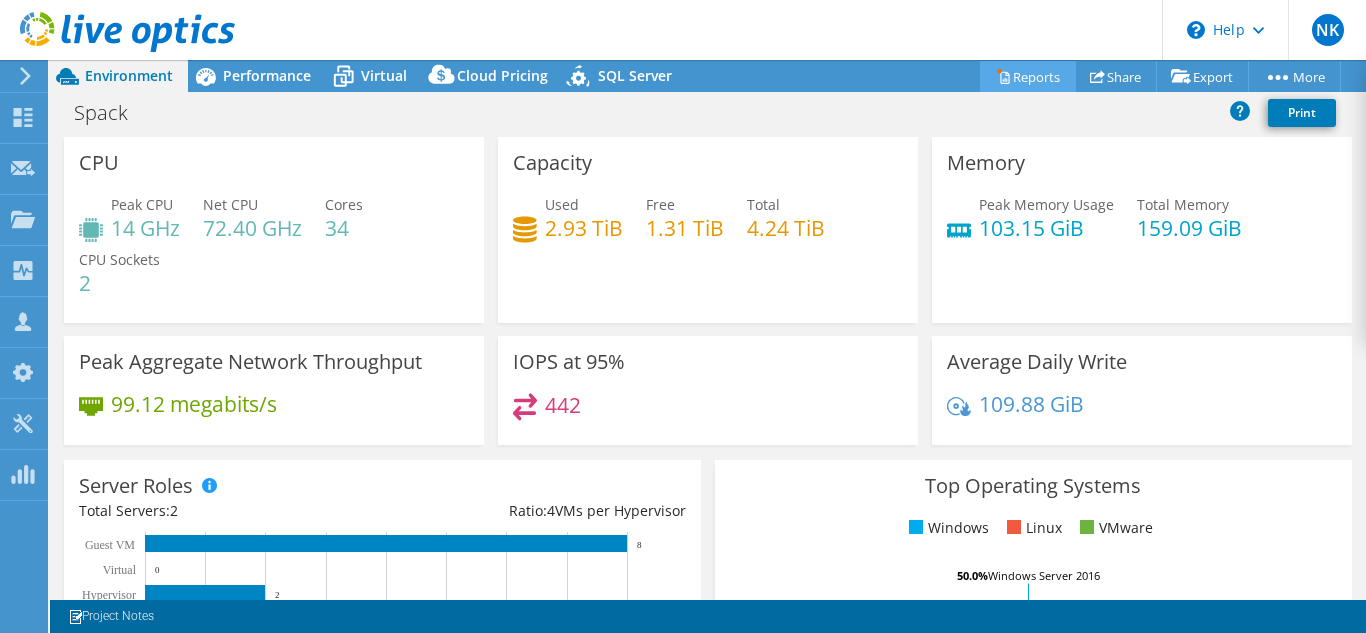 click on "Reports" at bounding box center [1028, 76] 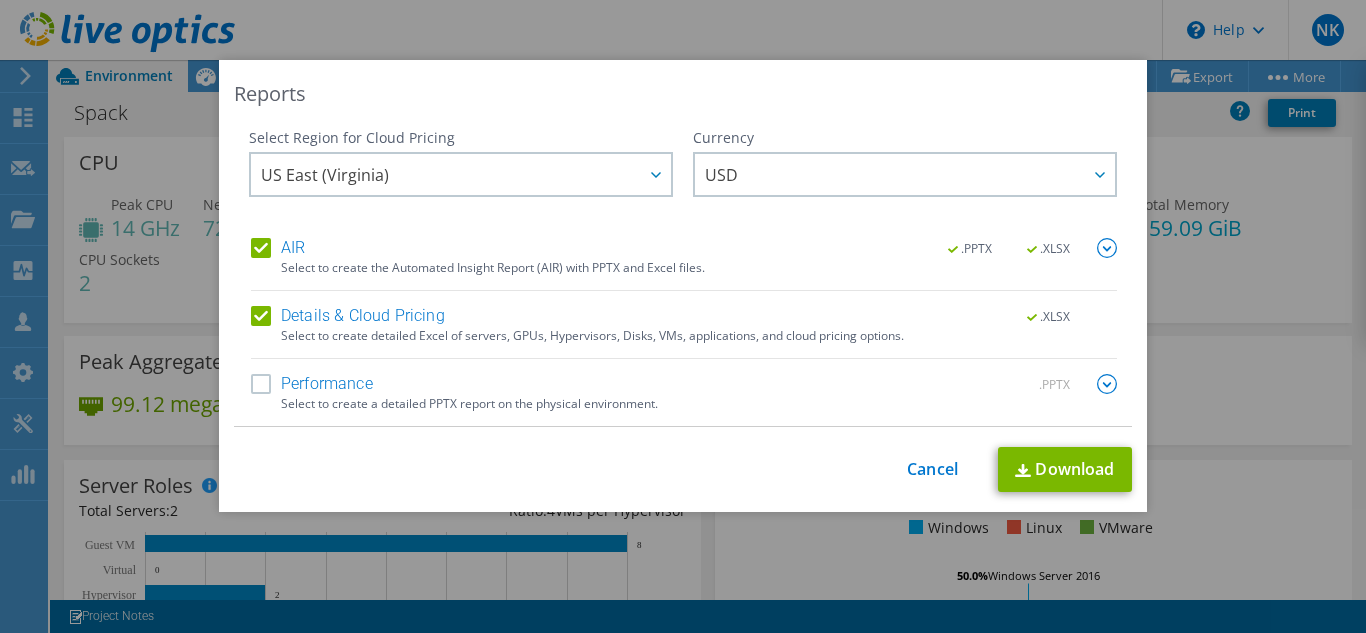 click on "AIR" at bounding box center [278, 248] 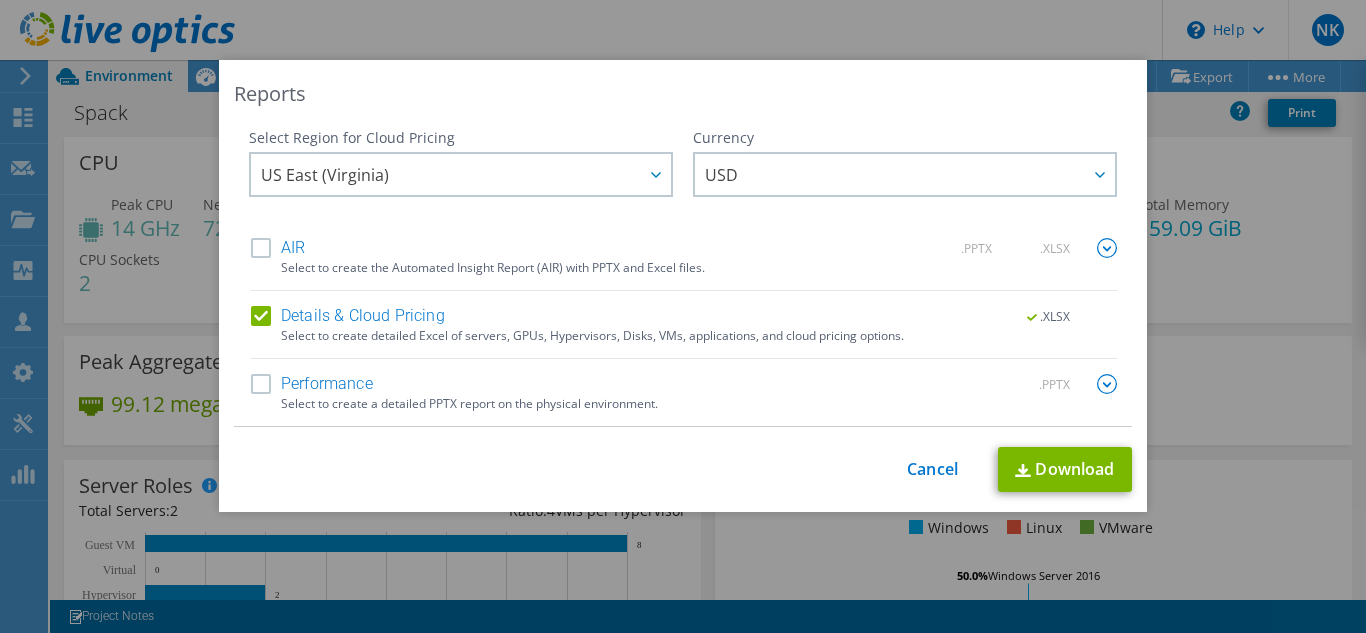 click on "Details & Cloud Pricing" at bounding box center [348, 316] 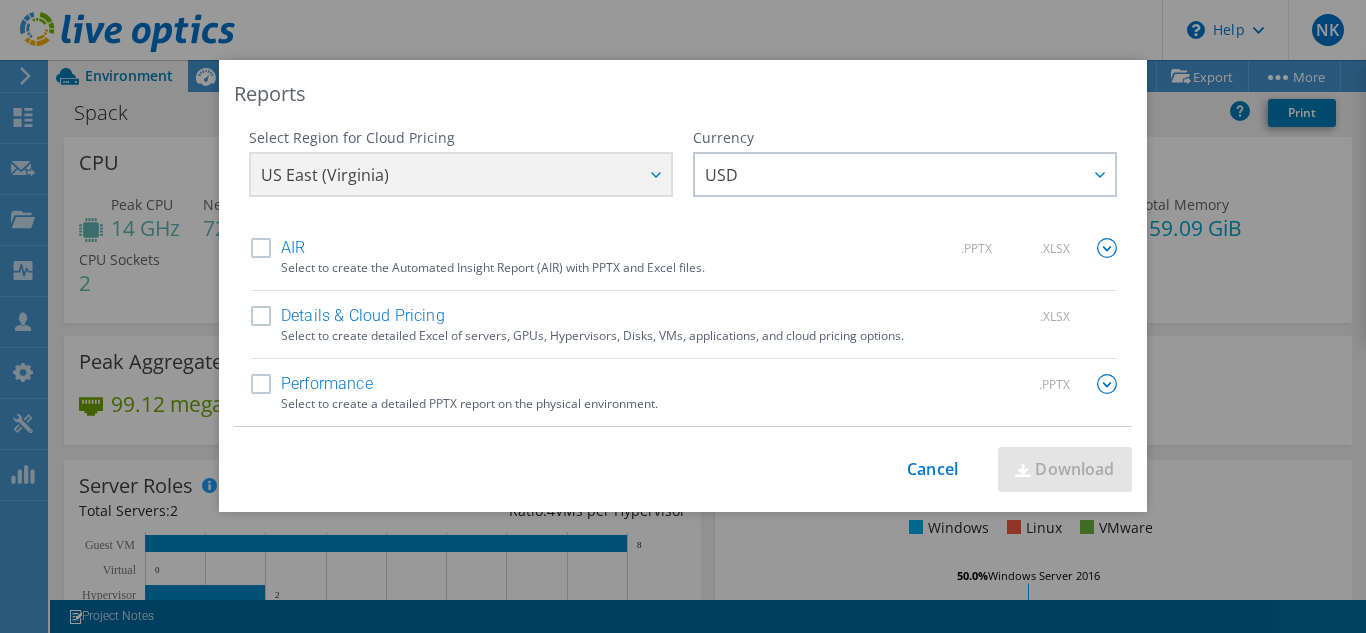 click on "AIR" at bounding box center [278, 248] 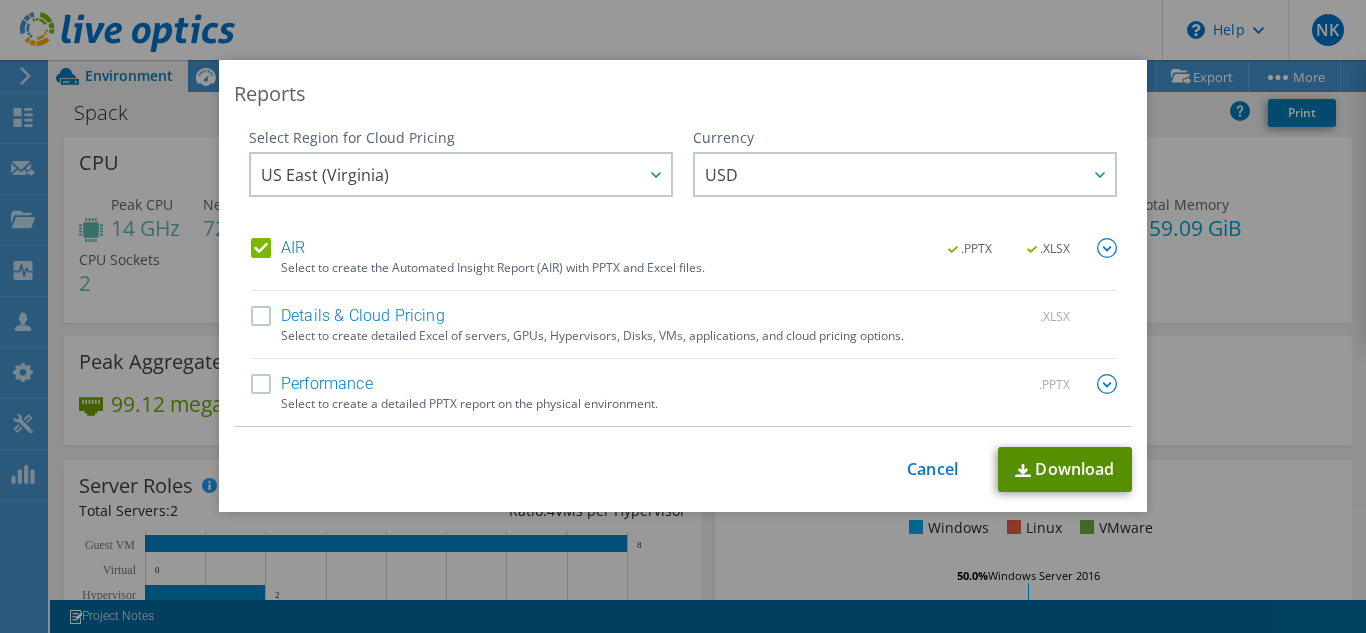 click on "Download" at bounding box center [1065, 469] 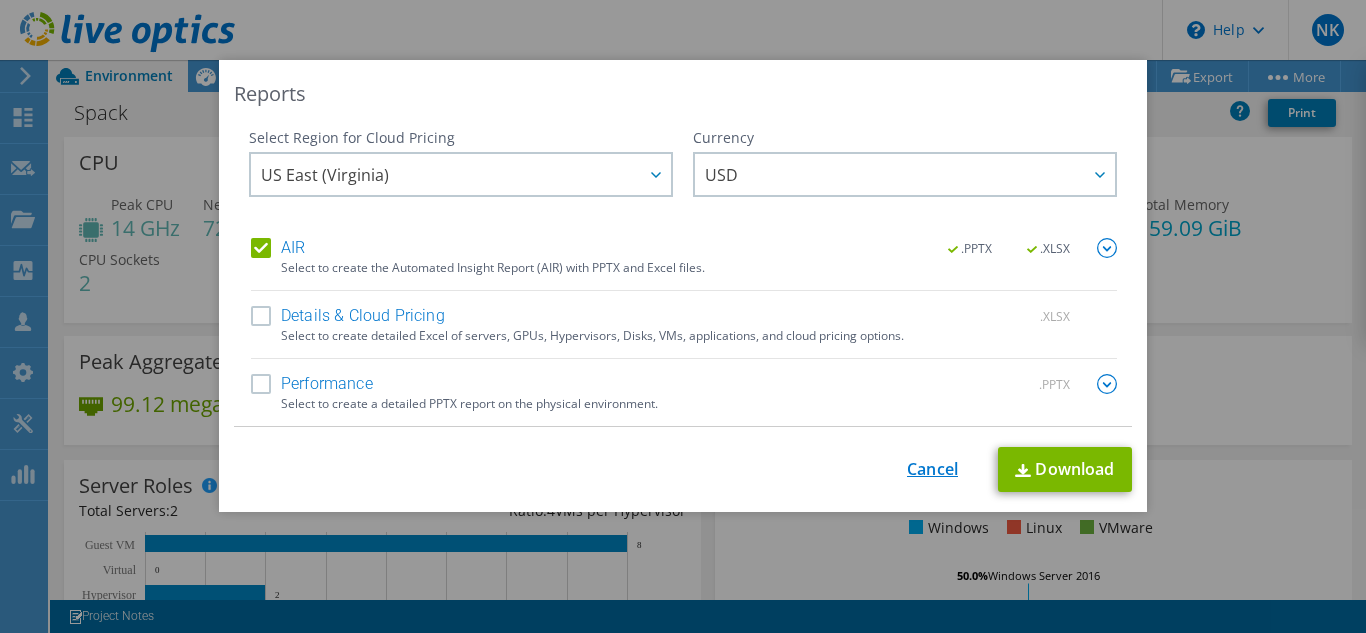 click on "Cancel" at bounding box center (932, 469) 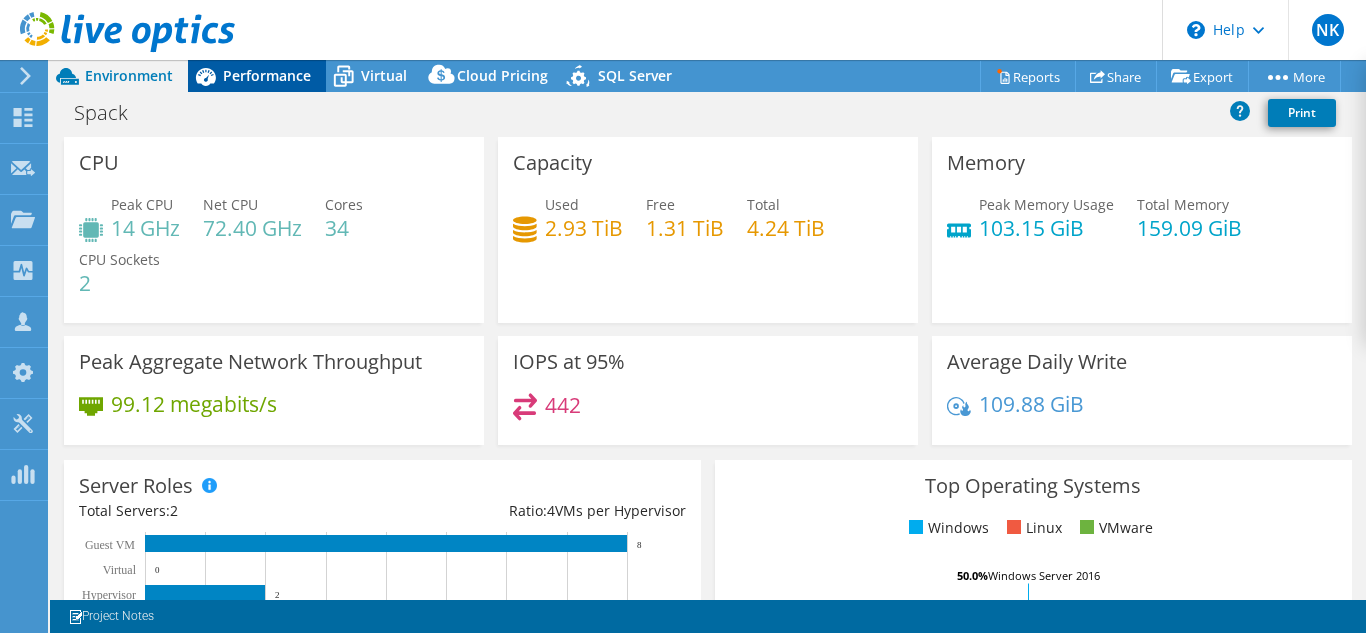 click on "Performance" at bounding box center [267, 75] 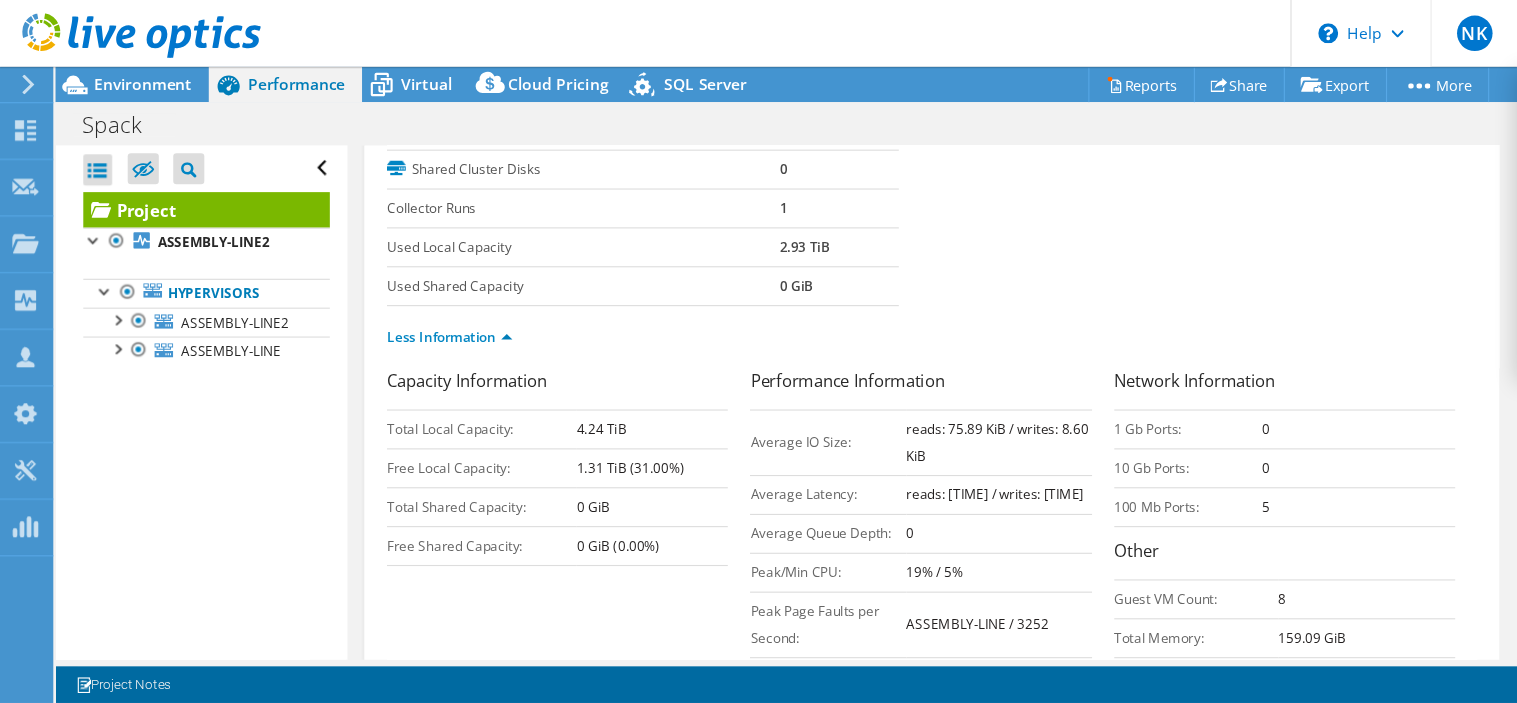 scroll, scrollTop: 0, scrollLeft: 0, axis: both 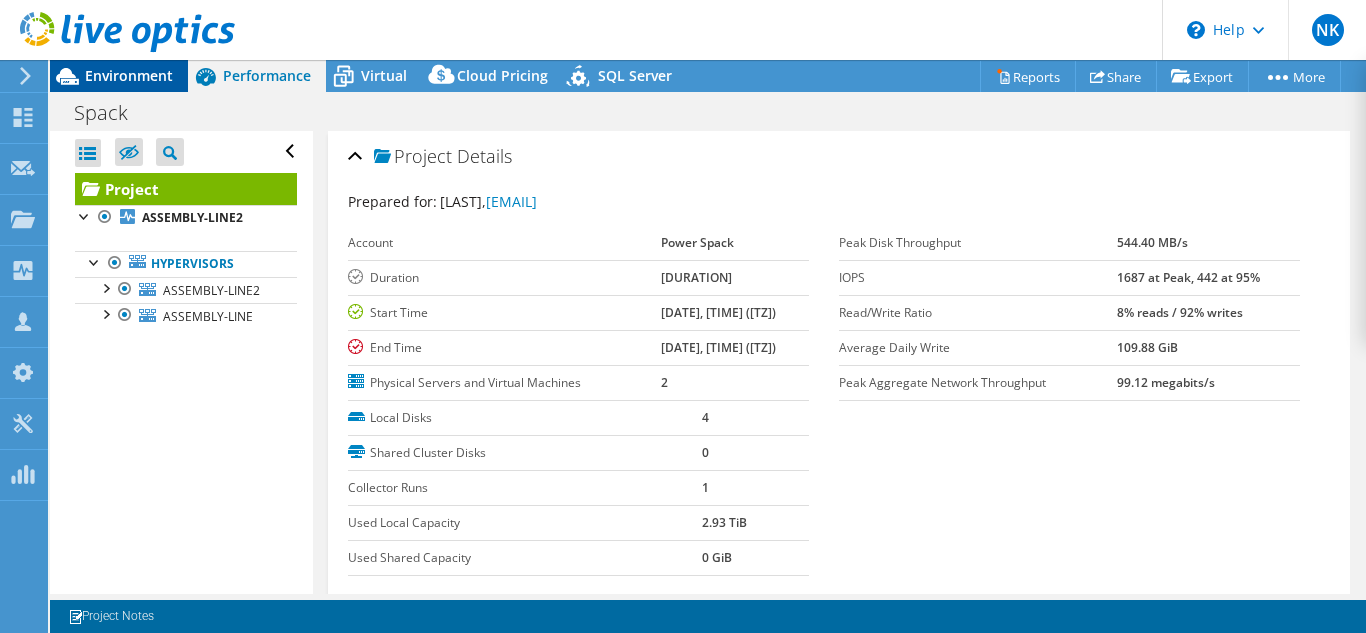 click on "Environment" at bounding box center [129, 75] 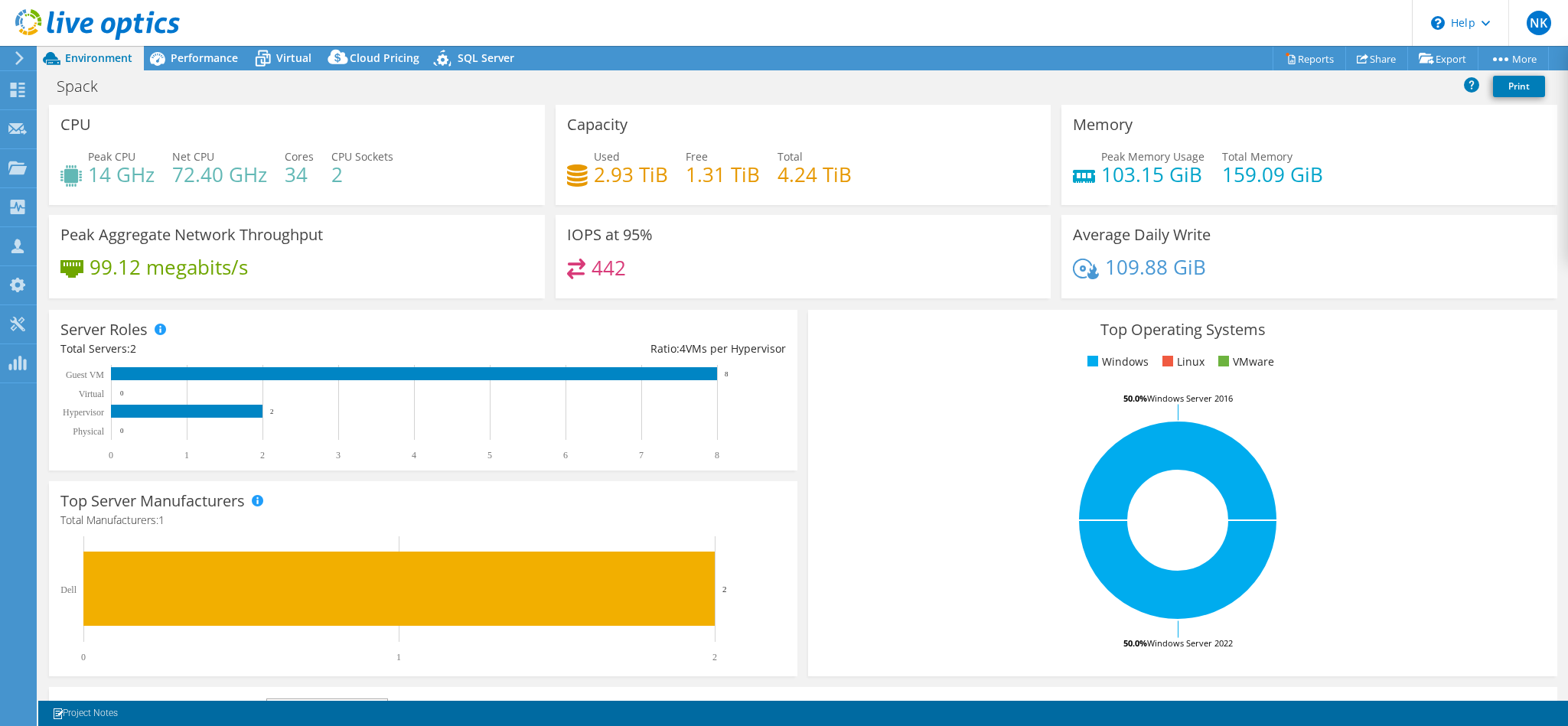 drag, startPoint x: 1022, startPoint y: 0, endPoint x: 923, endPoint y: 461, distance: 471.5103 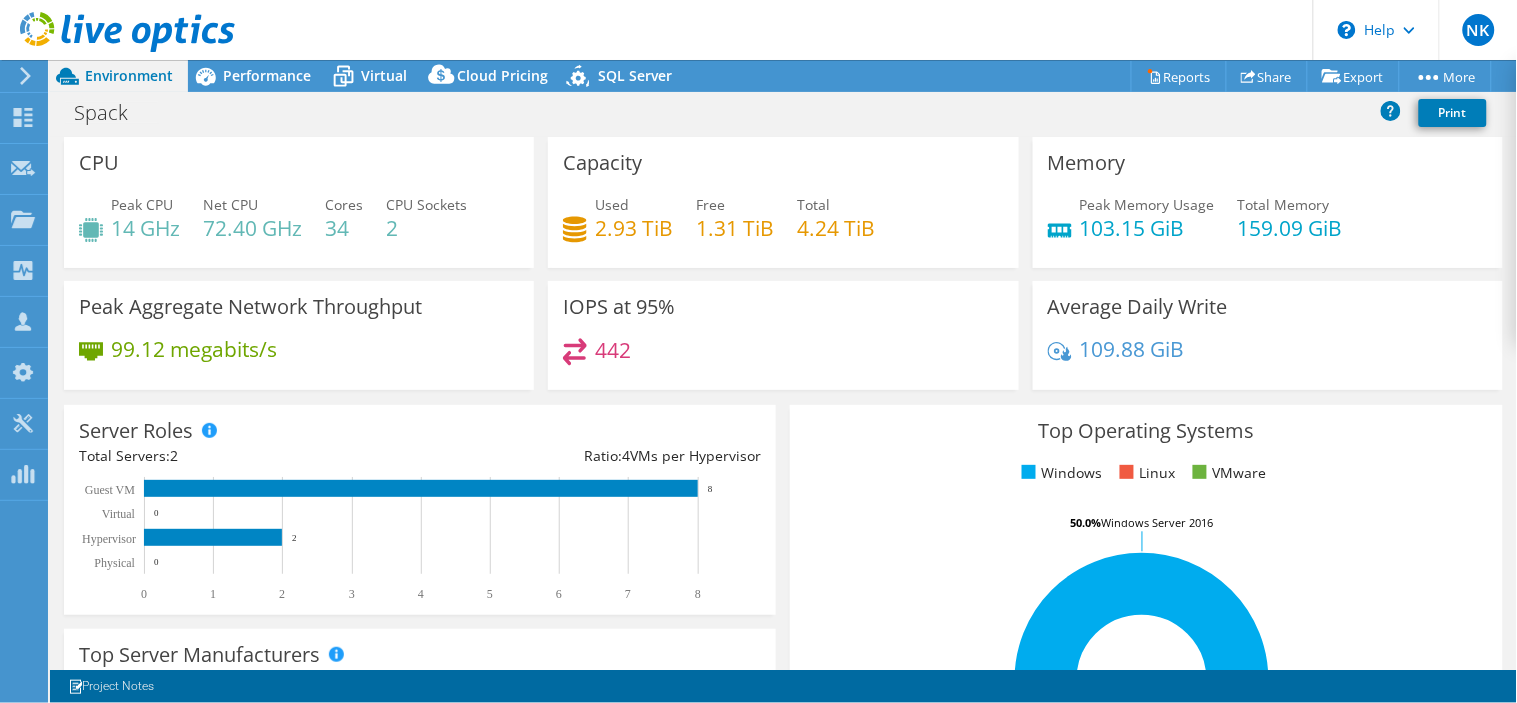 drag, startPoint x: 136, startPoint y: 0, endPoint x: 876, endPoint y: 335, distance: 812.29614 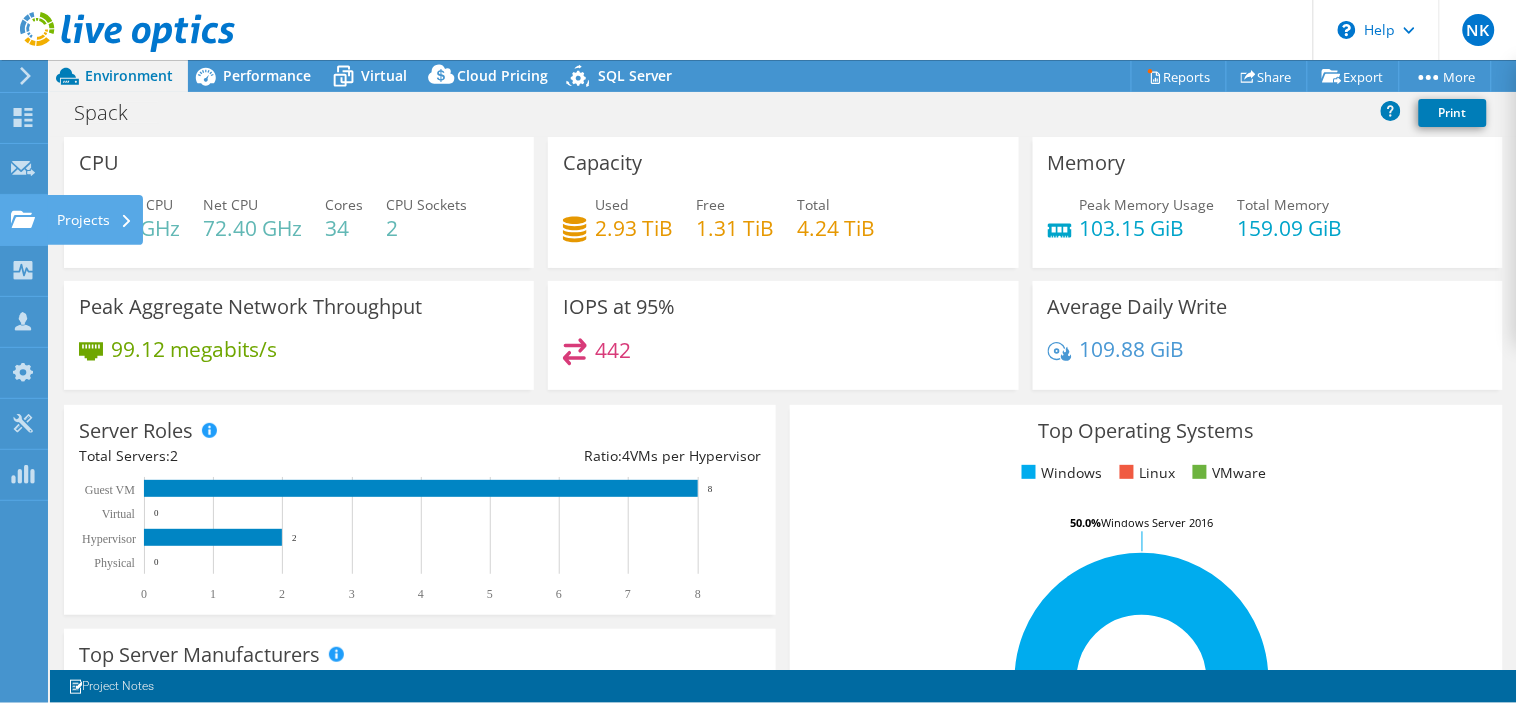 click on "Projects" at bounding box center (95, 220) 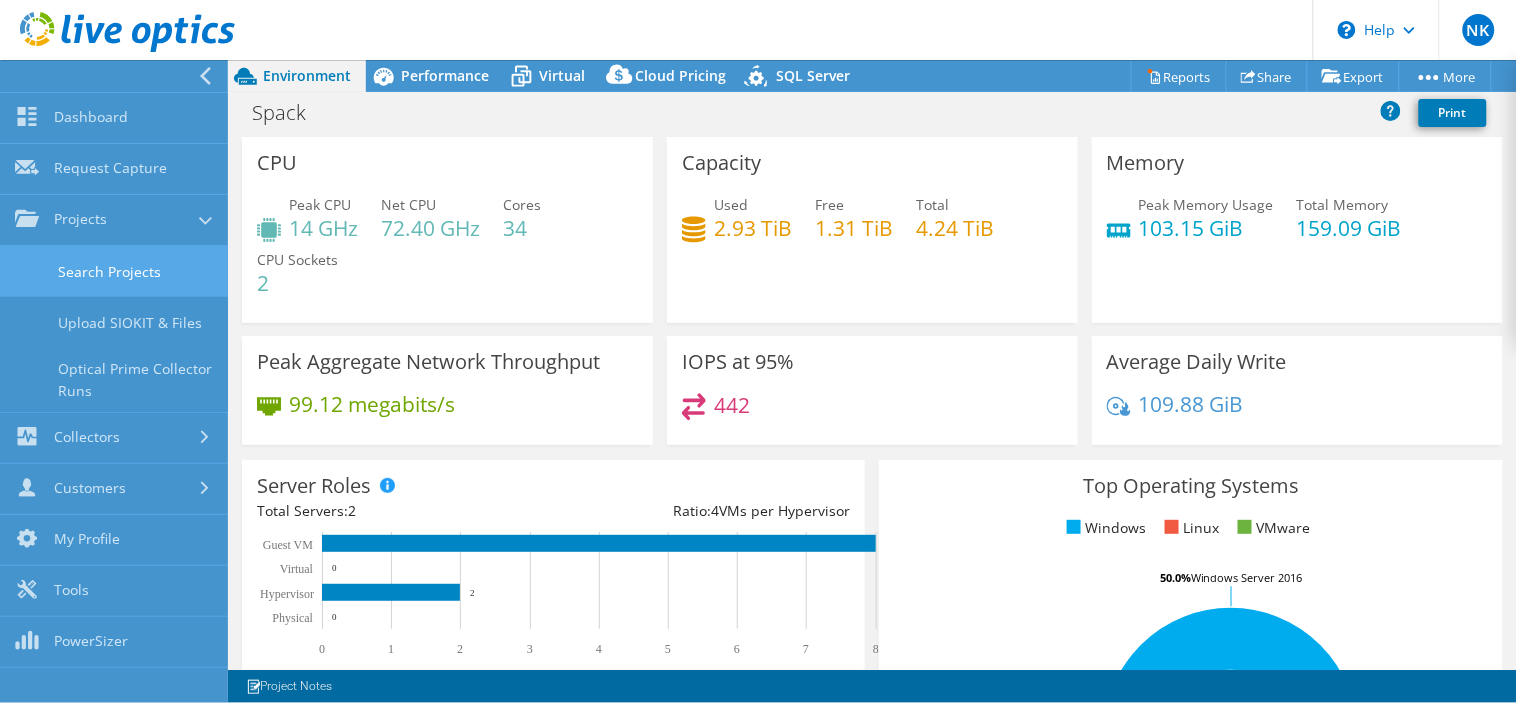 click on "Search Projects" at bounding box center (114, 271) 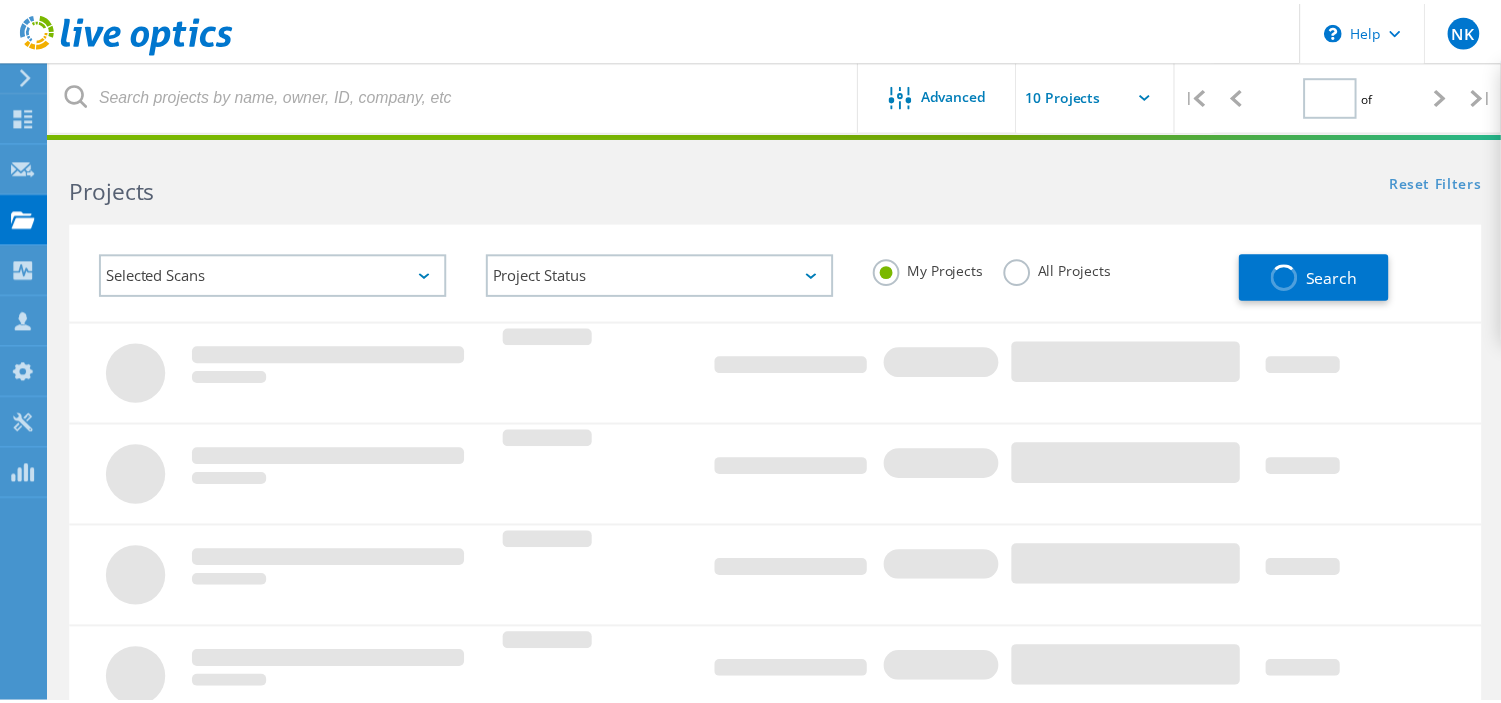 scroll, scrollTop: 0, scrollLeft: 0, axis: both 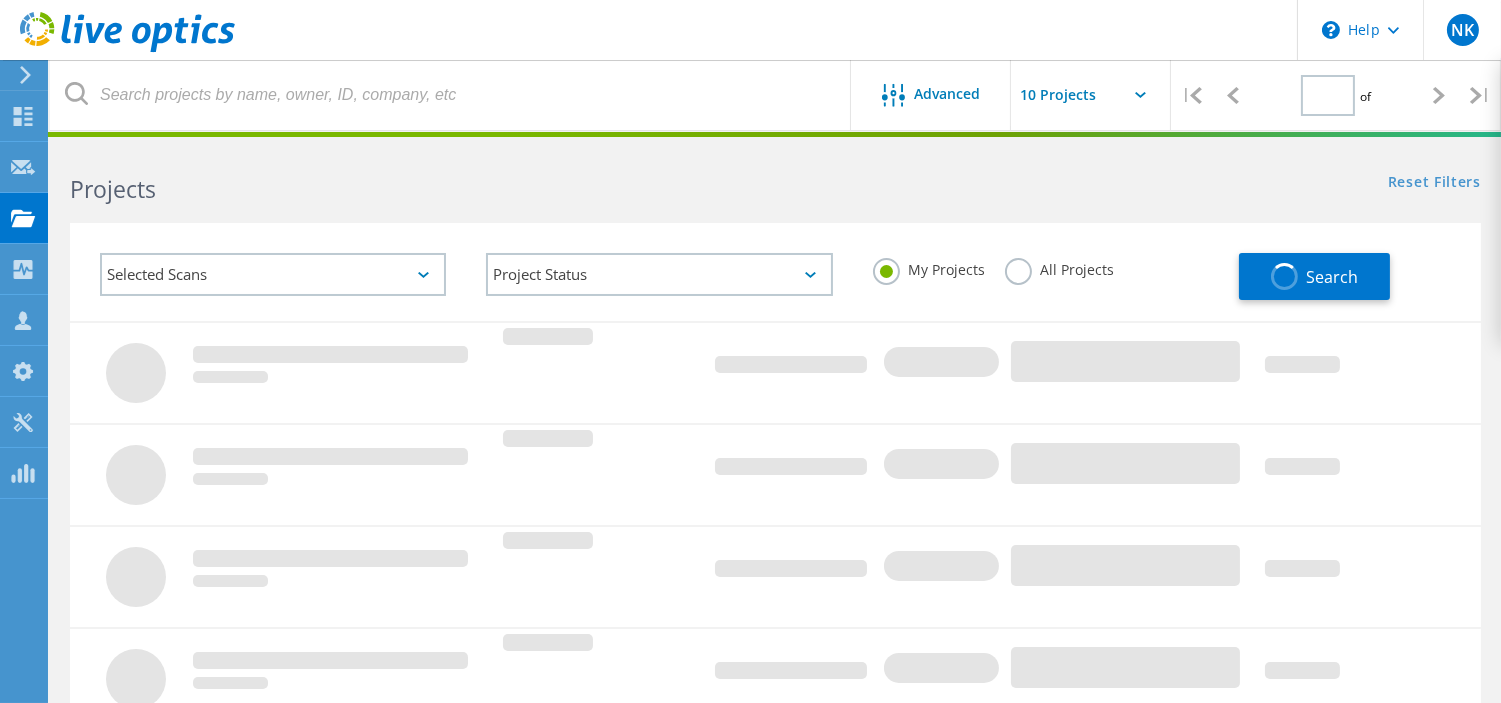 type on "1" 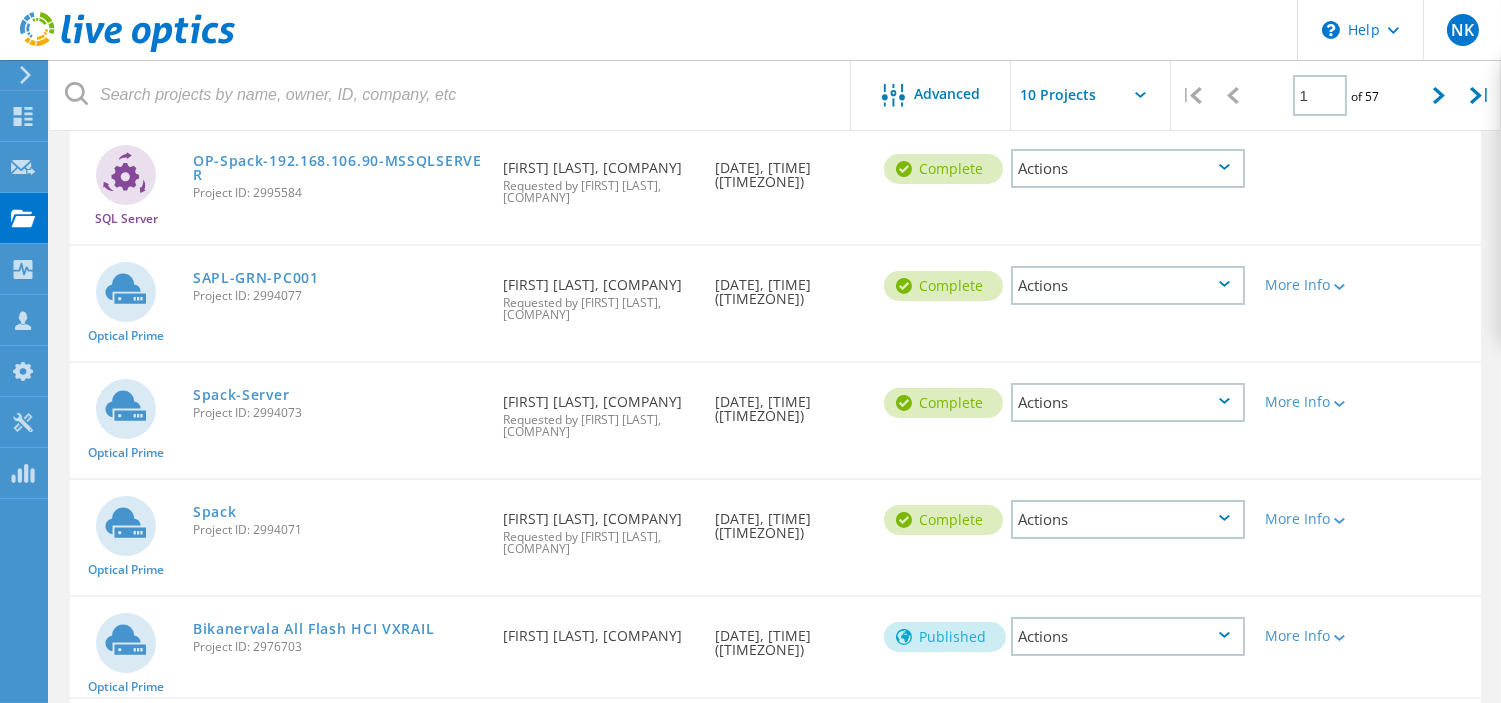 scroll, scrollTop: 241, scrollLeft: 0, axis: vertical 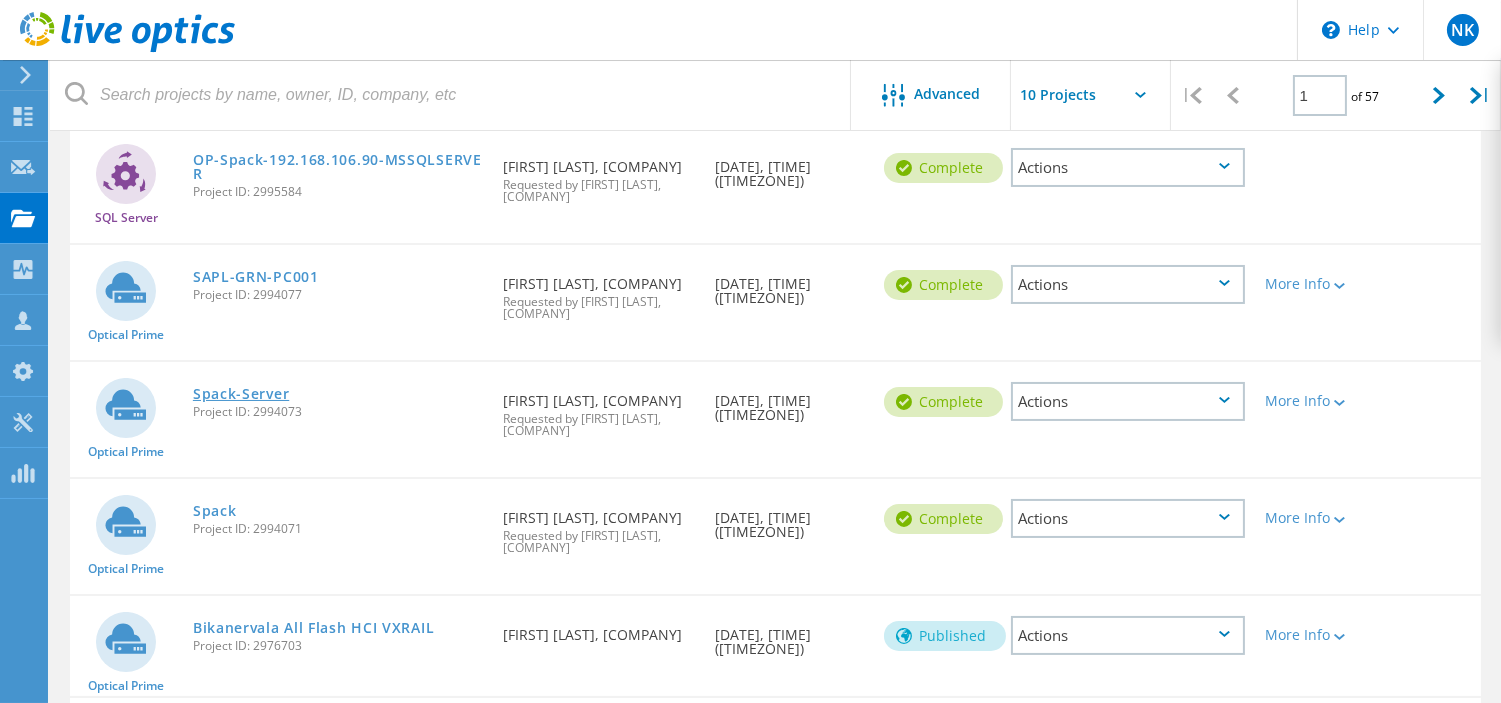 click on "Spack-Server" 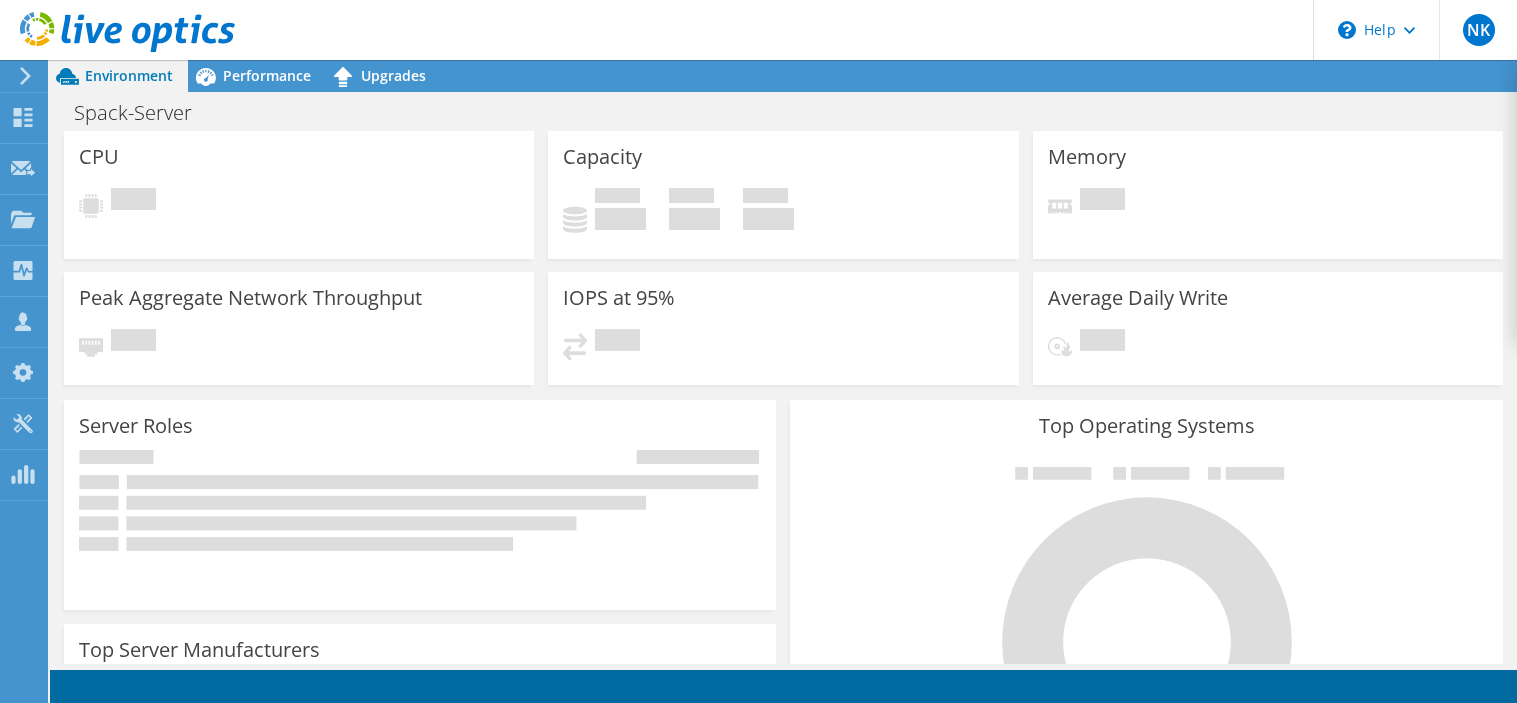 scroll, scrollTop: 0, scrollLeft: 0, axis: both 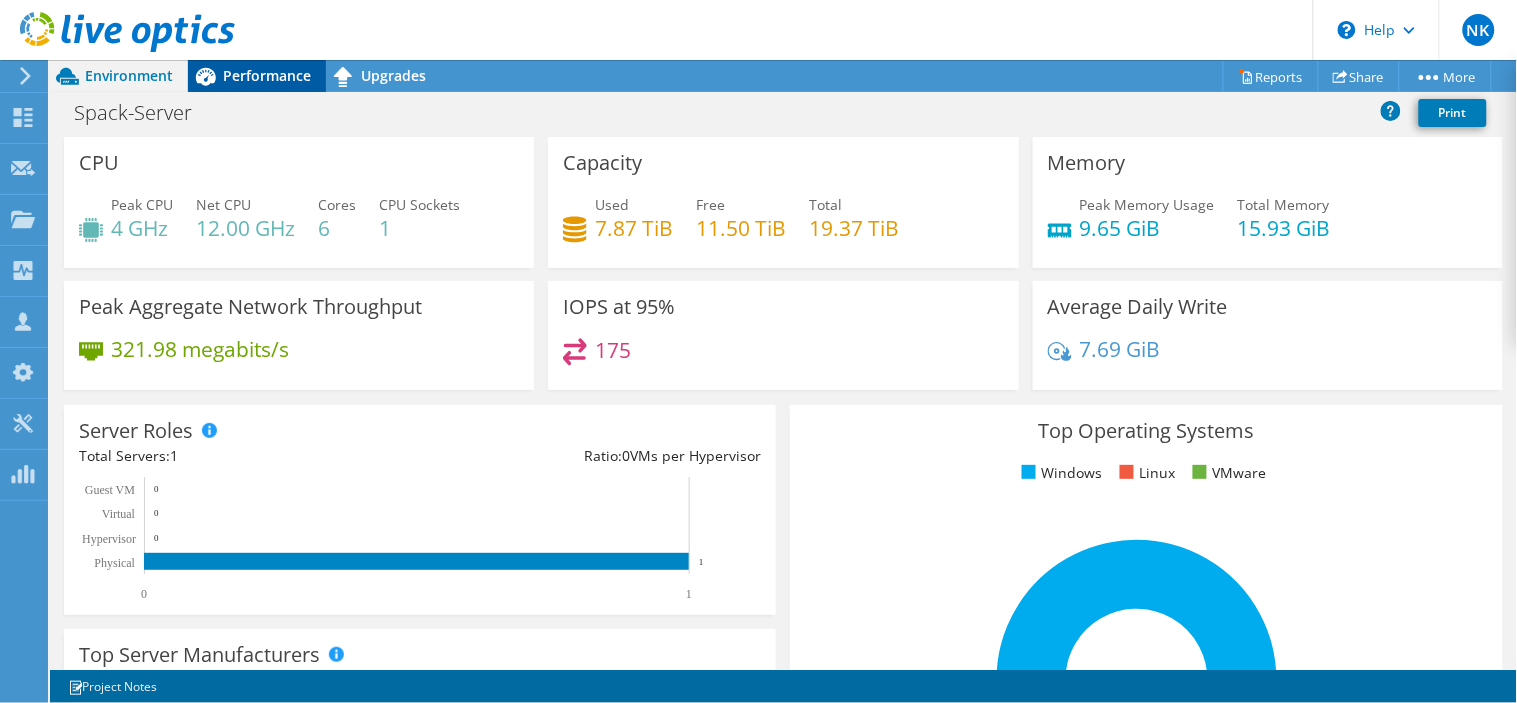 click on "Performance" at bounding box center [267, 75] 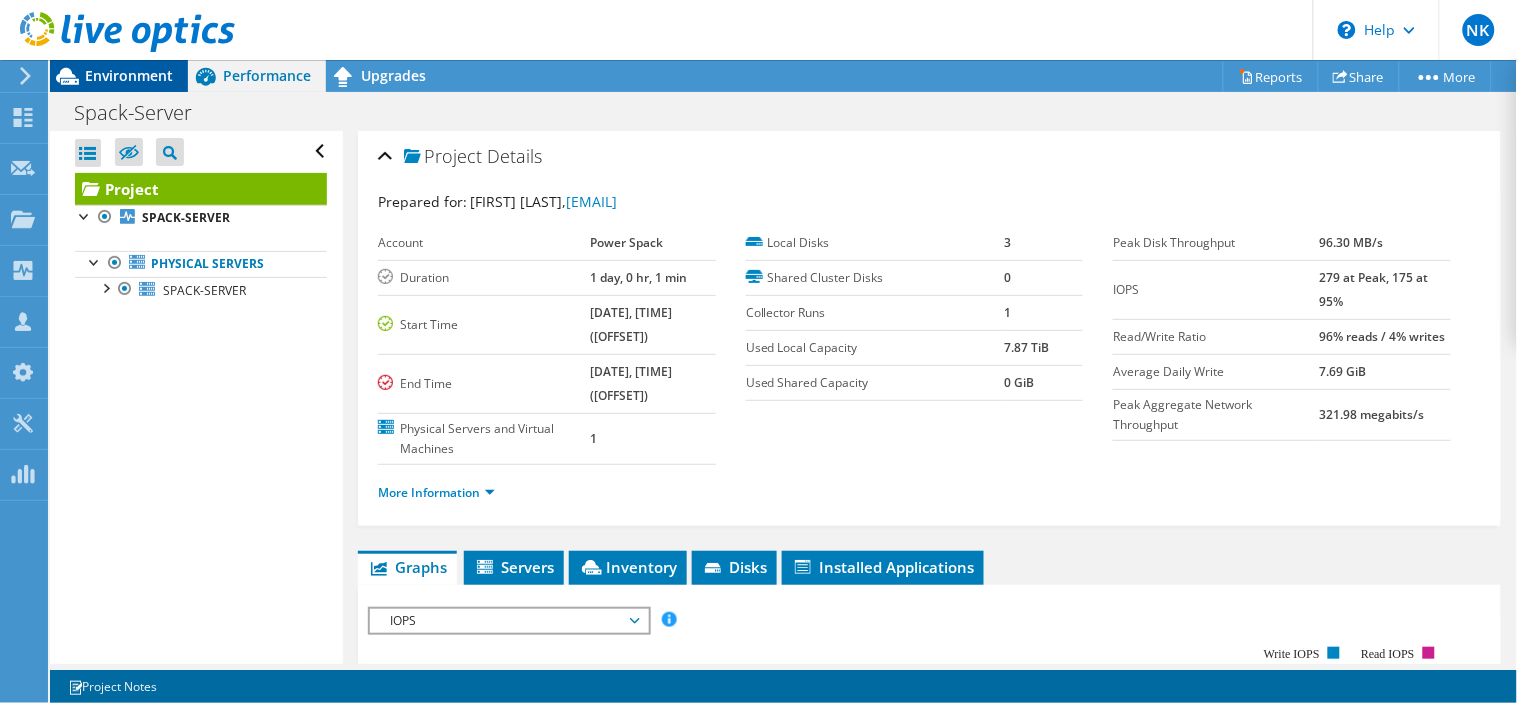 click on "Environment" at bounding box center [129, 75] 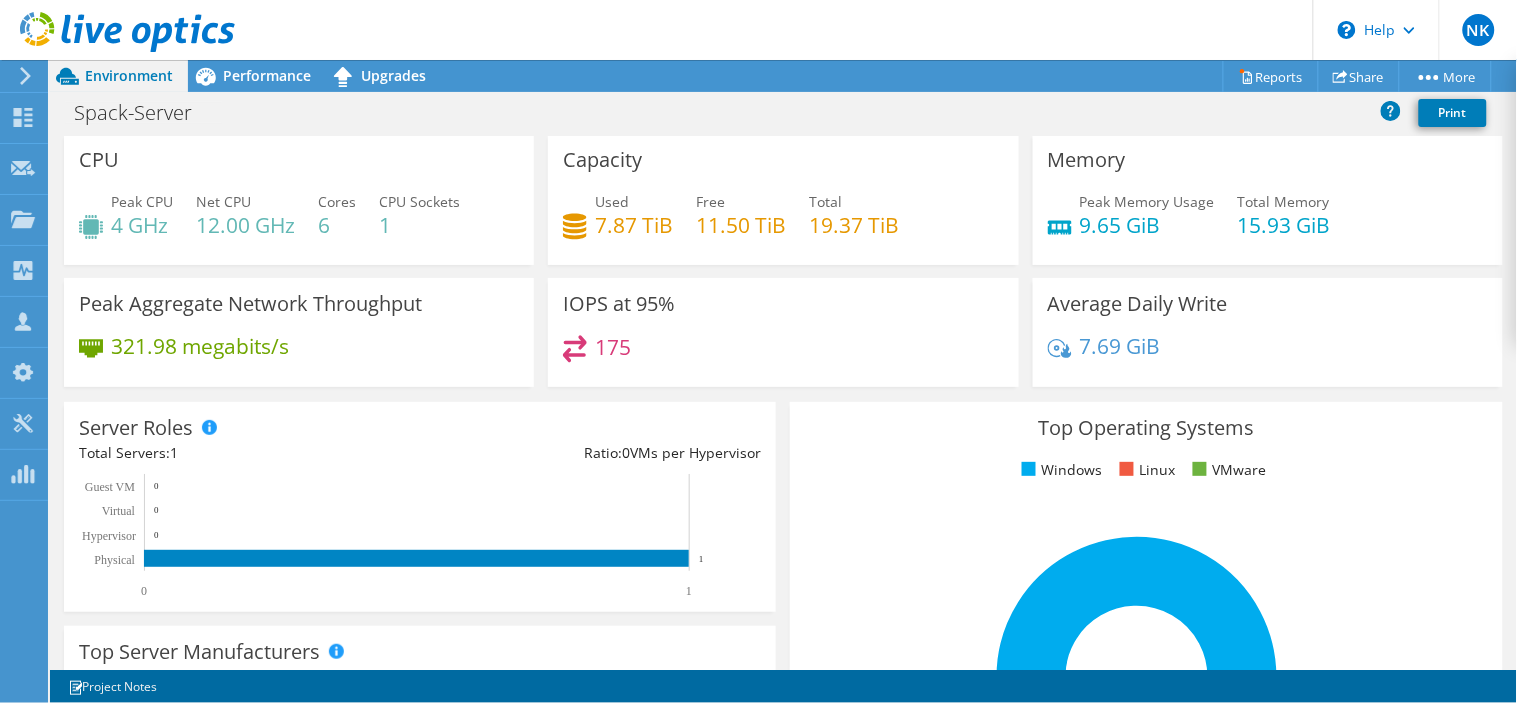 scroll, scrollTop: 0, scrollLeft: 0, axis: both 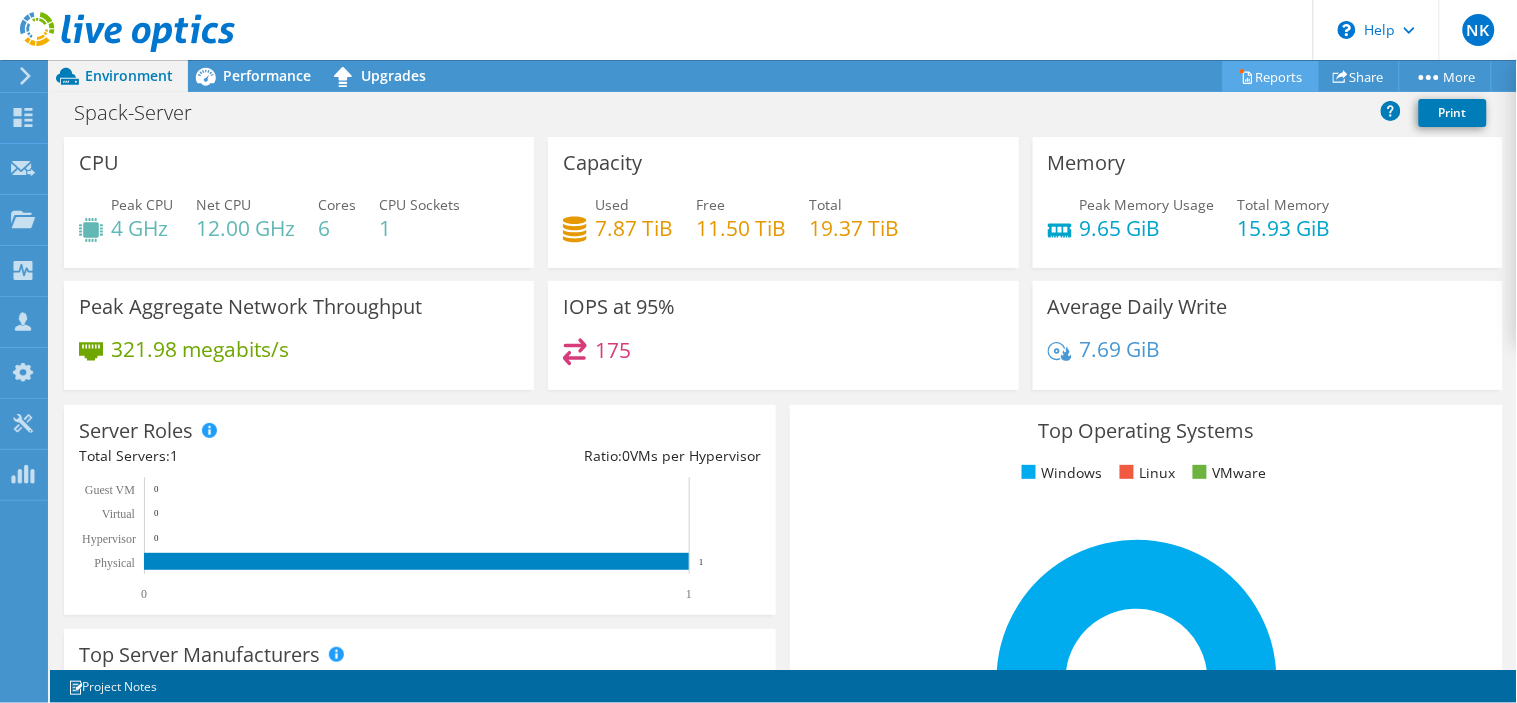click on "Reports" at bounding box center [1271, 76] 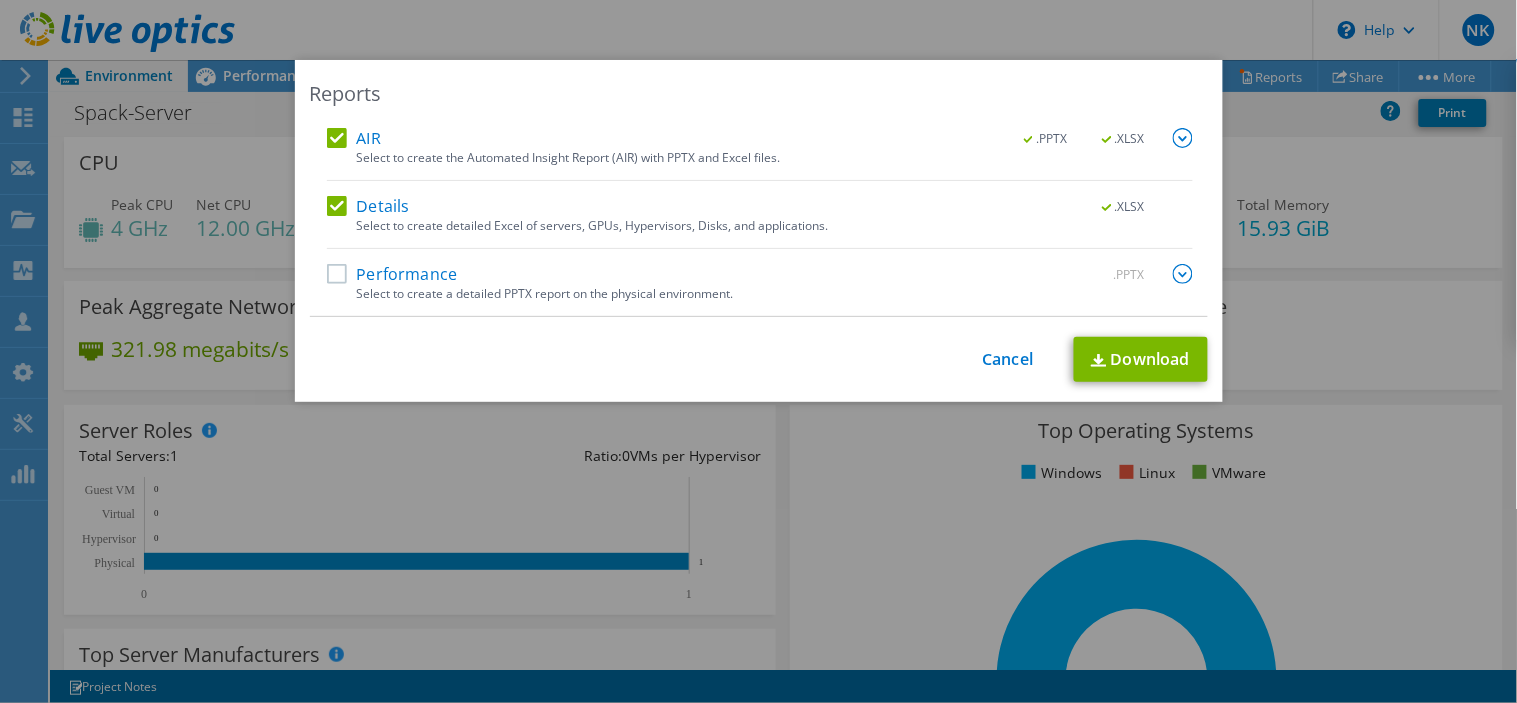 click on "Details" at bounding box center (368, 206) 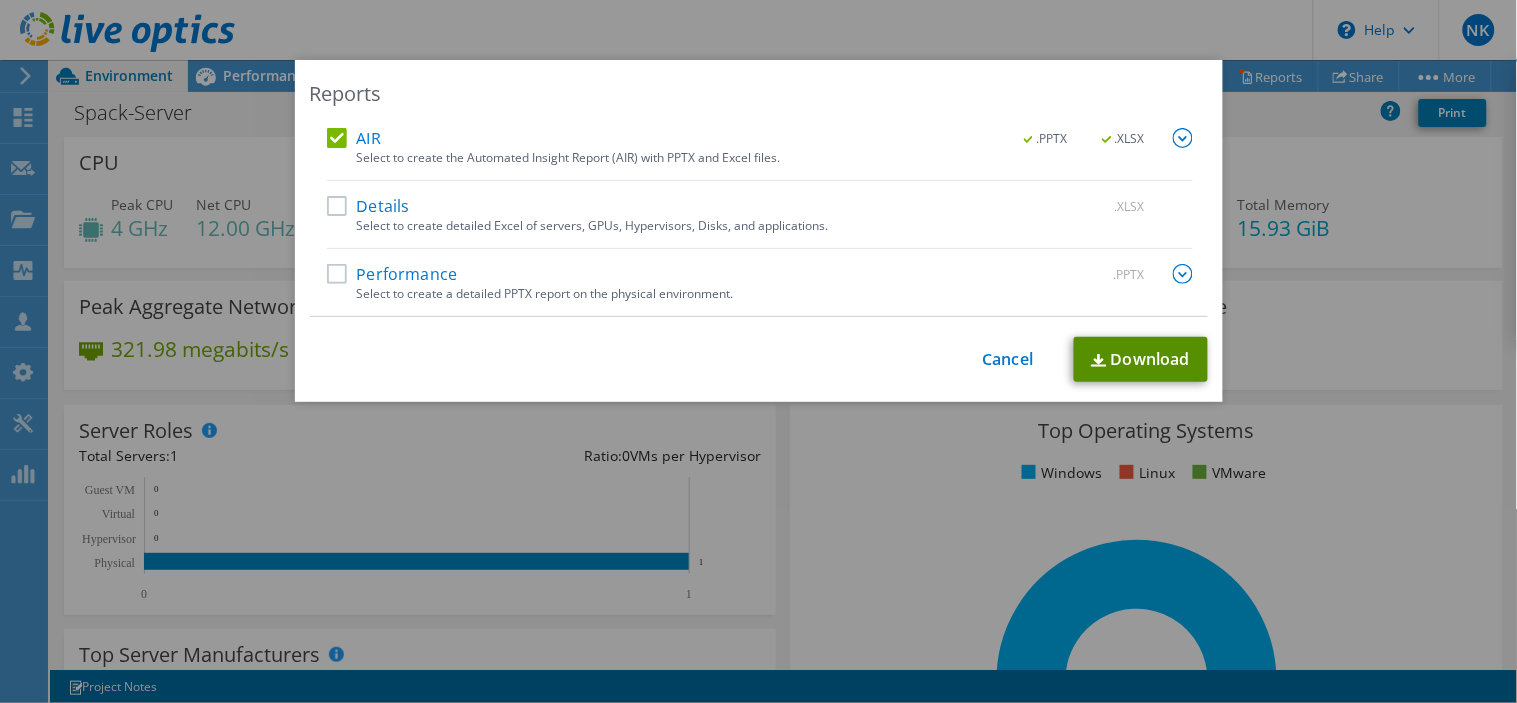 click on "Download" at bounding box center [1141, 359] 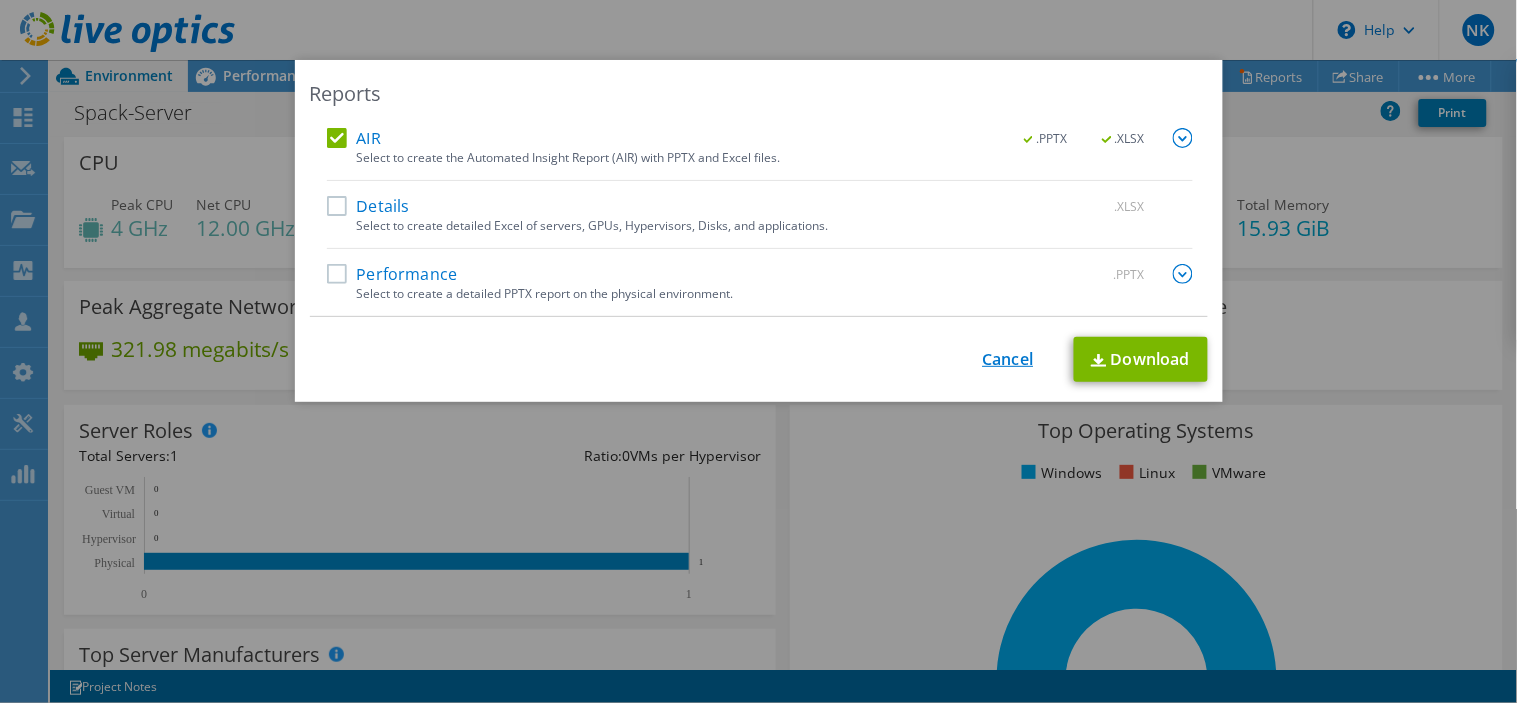 click on "Cancel" at bounding box center [1008, 359] 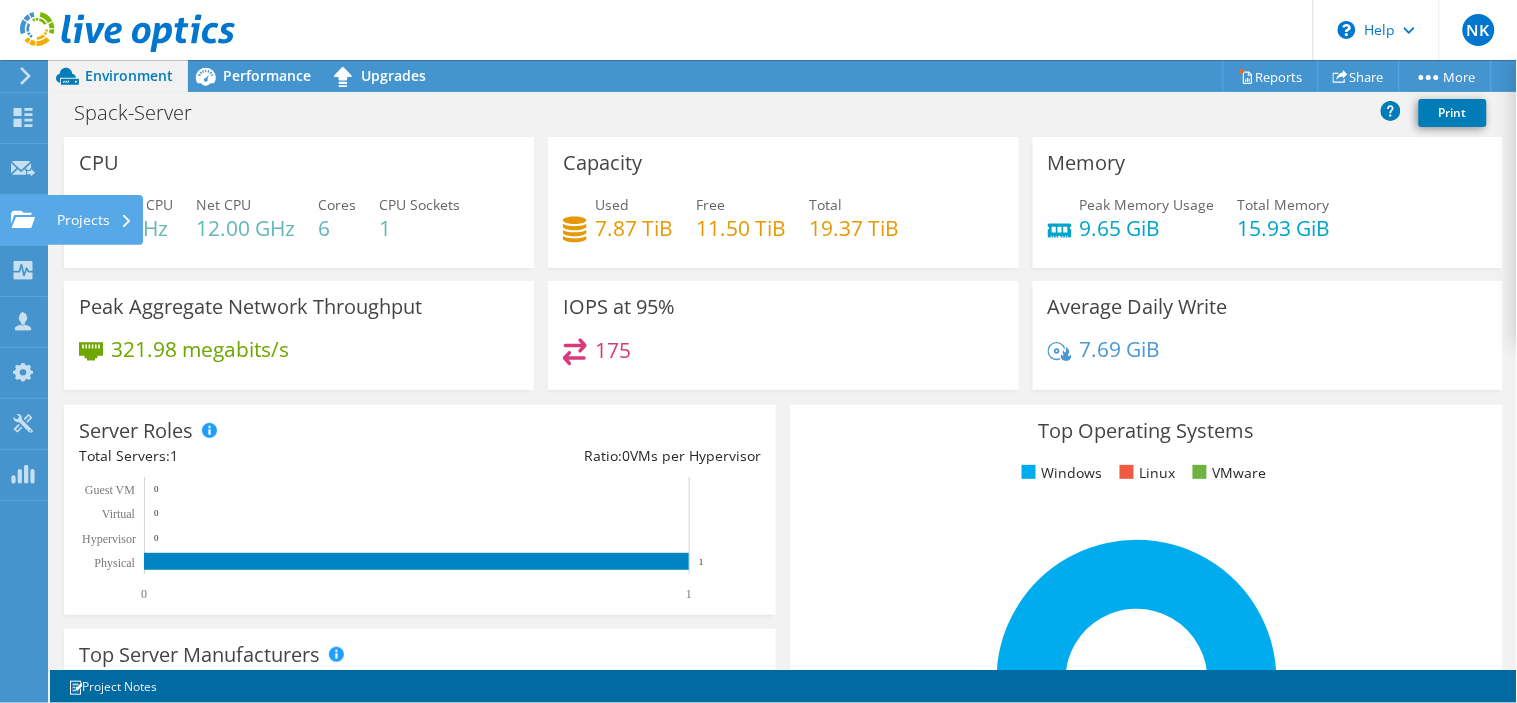 click on "Projects" at bounding box center (95, 220) 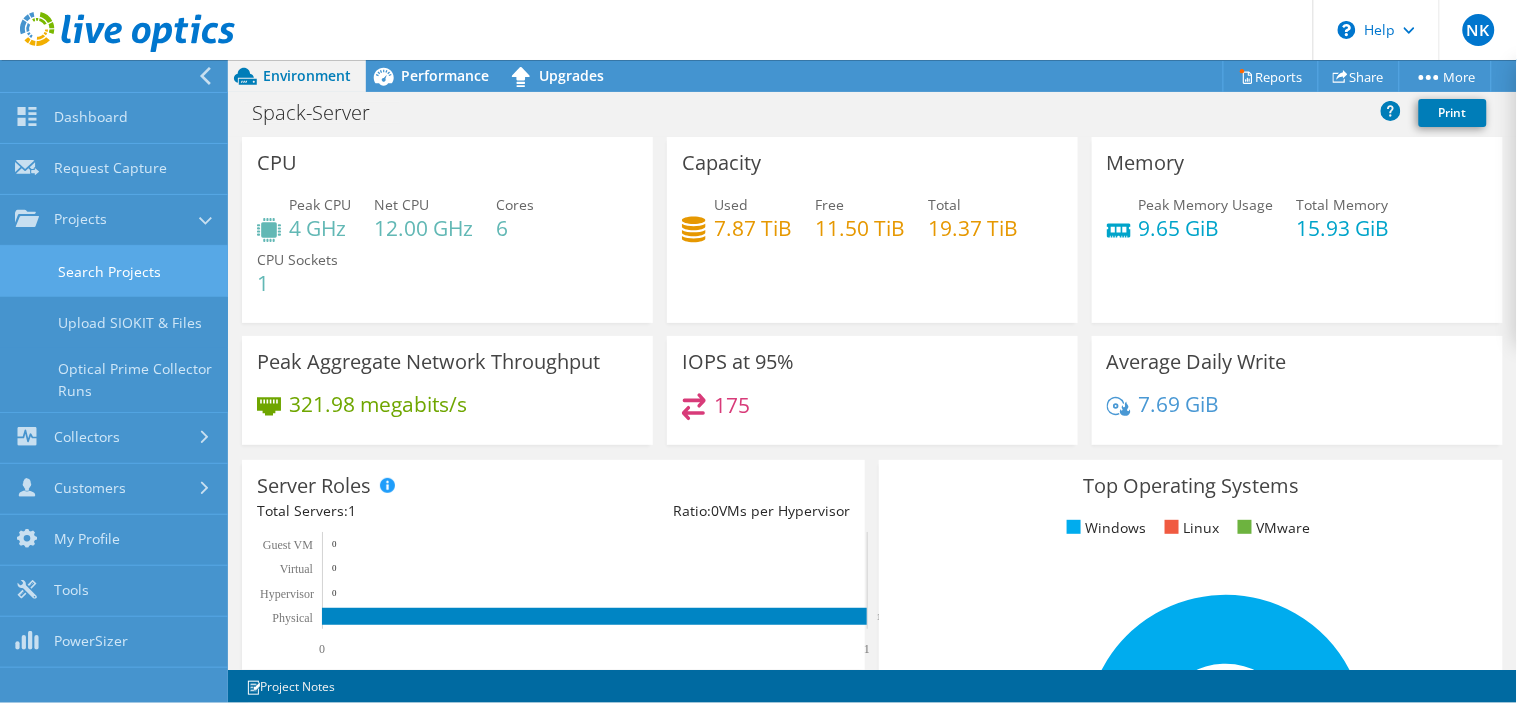click on "Search Projects" at bounding box center (114, 271) 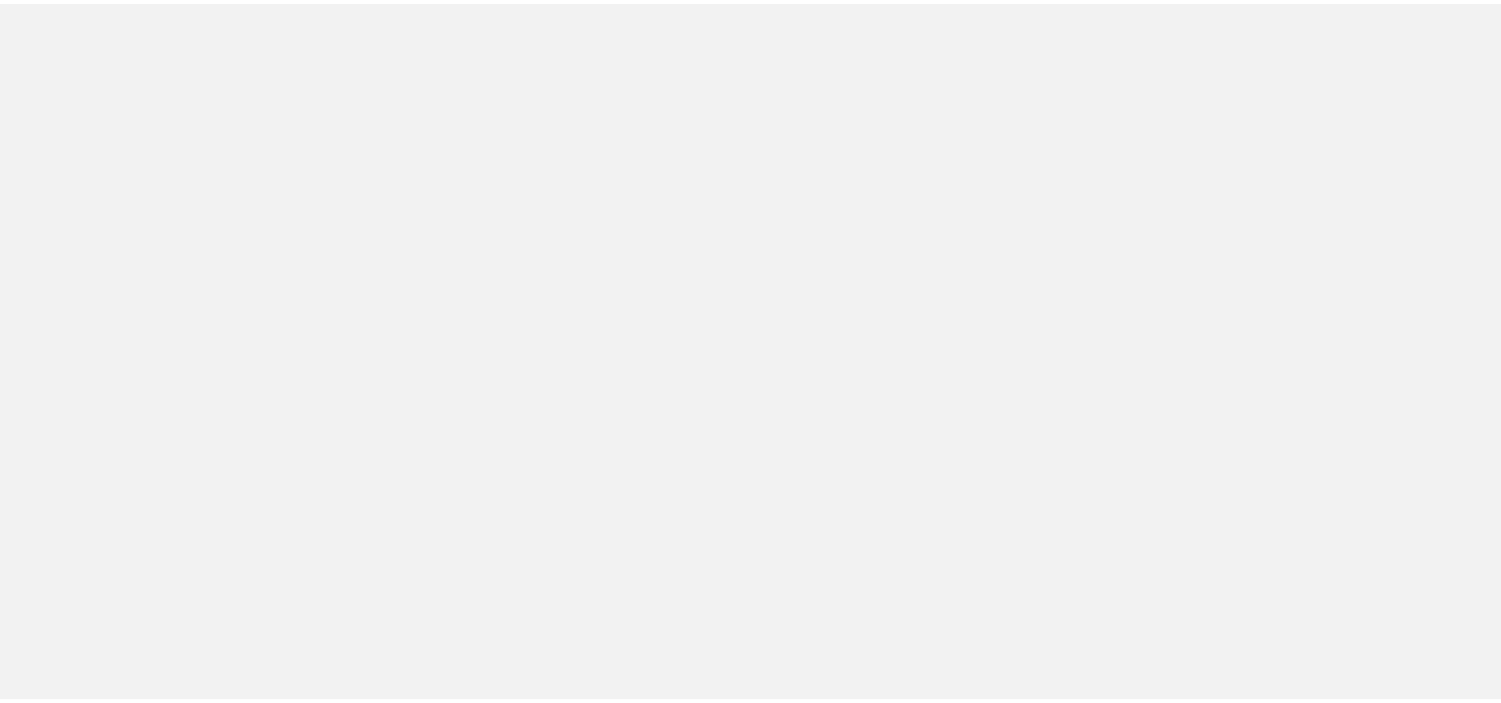 scroll, scrollTop: 0, scrollLeft: 0, axis: both 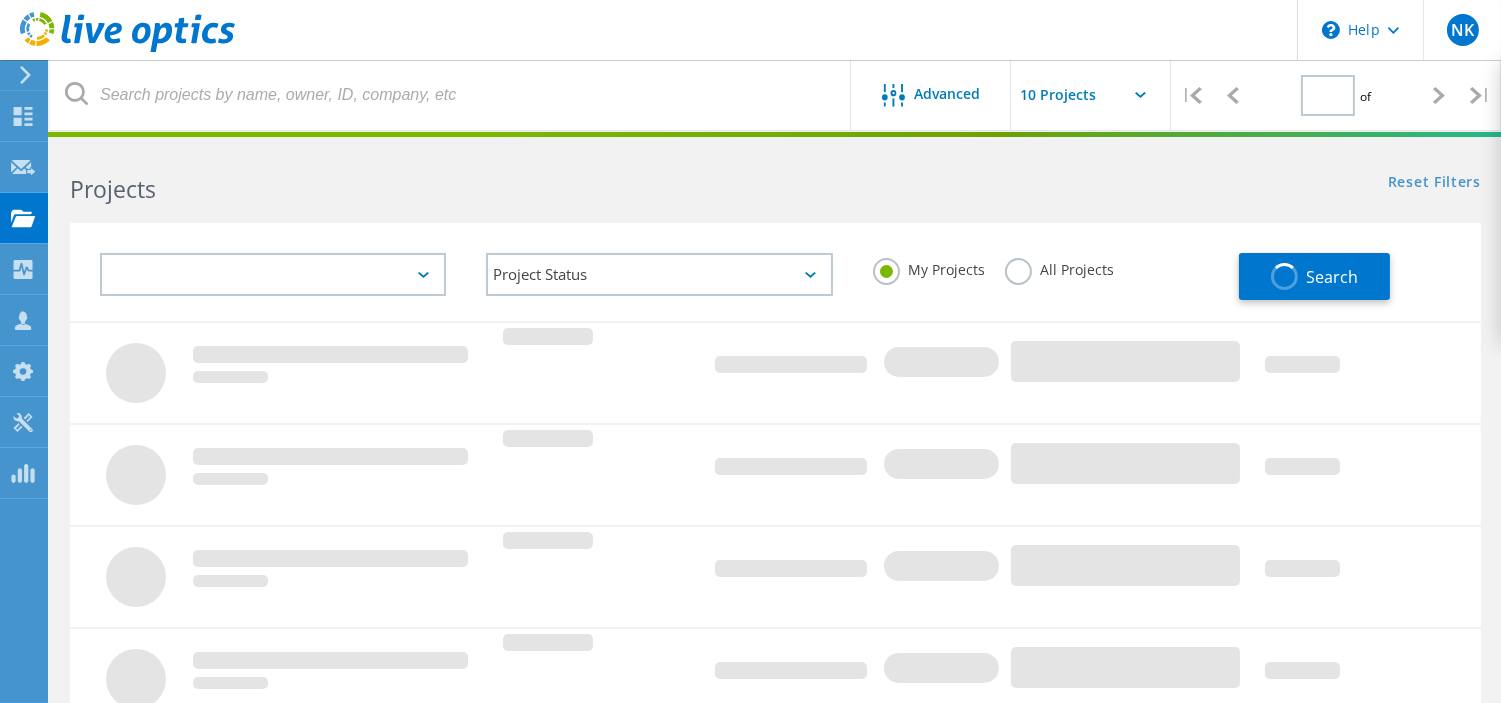 type on "1" 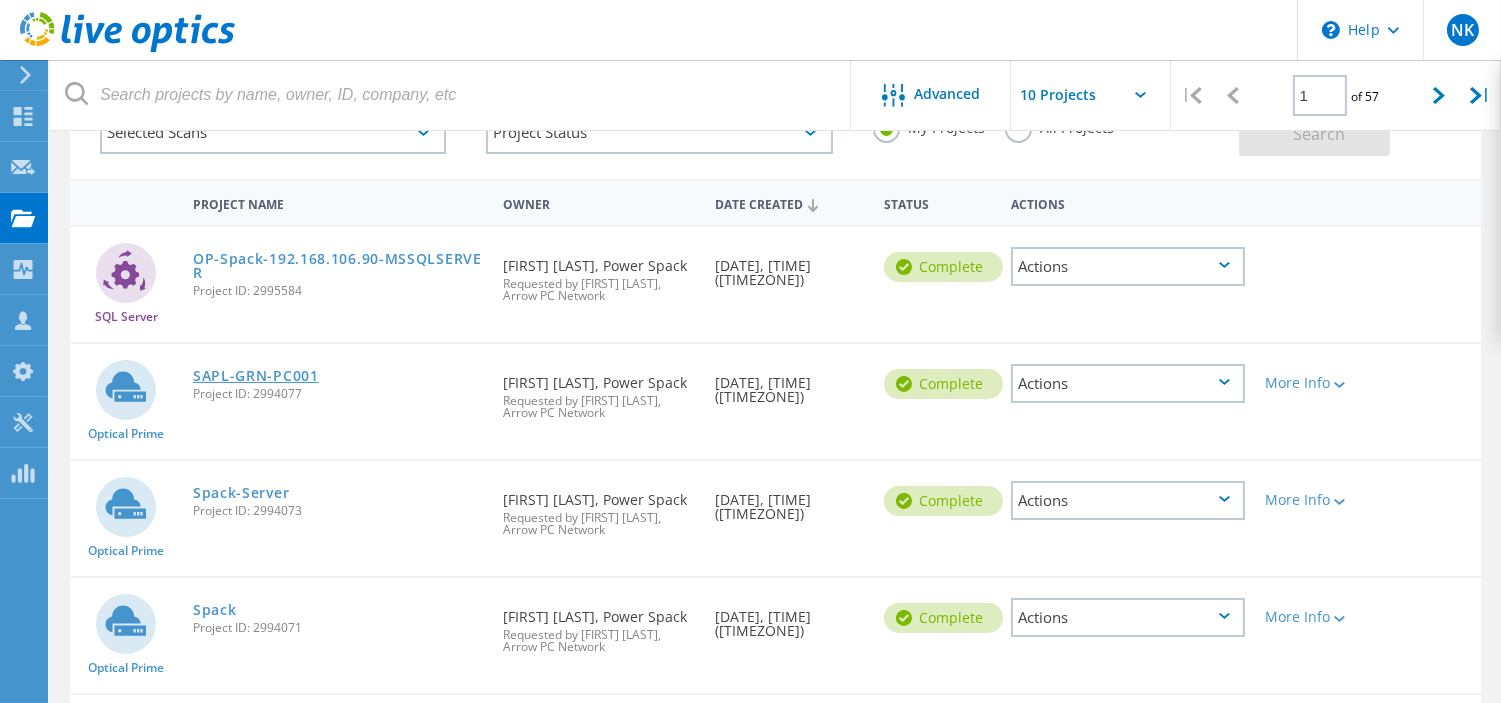 scroll, scrollTop: 132, scrollLeft: 0, axis: vertical 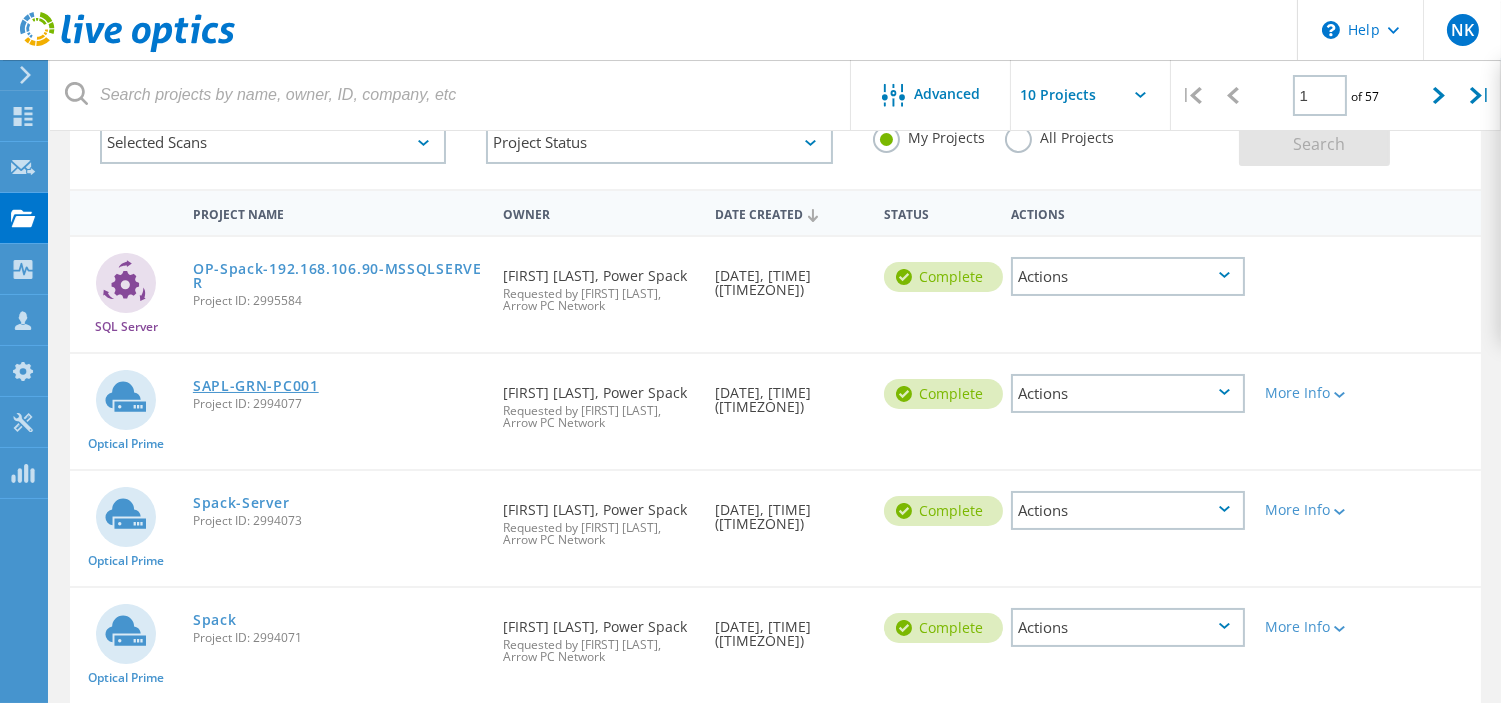 click on "SAPL-GRN-PC001" 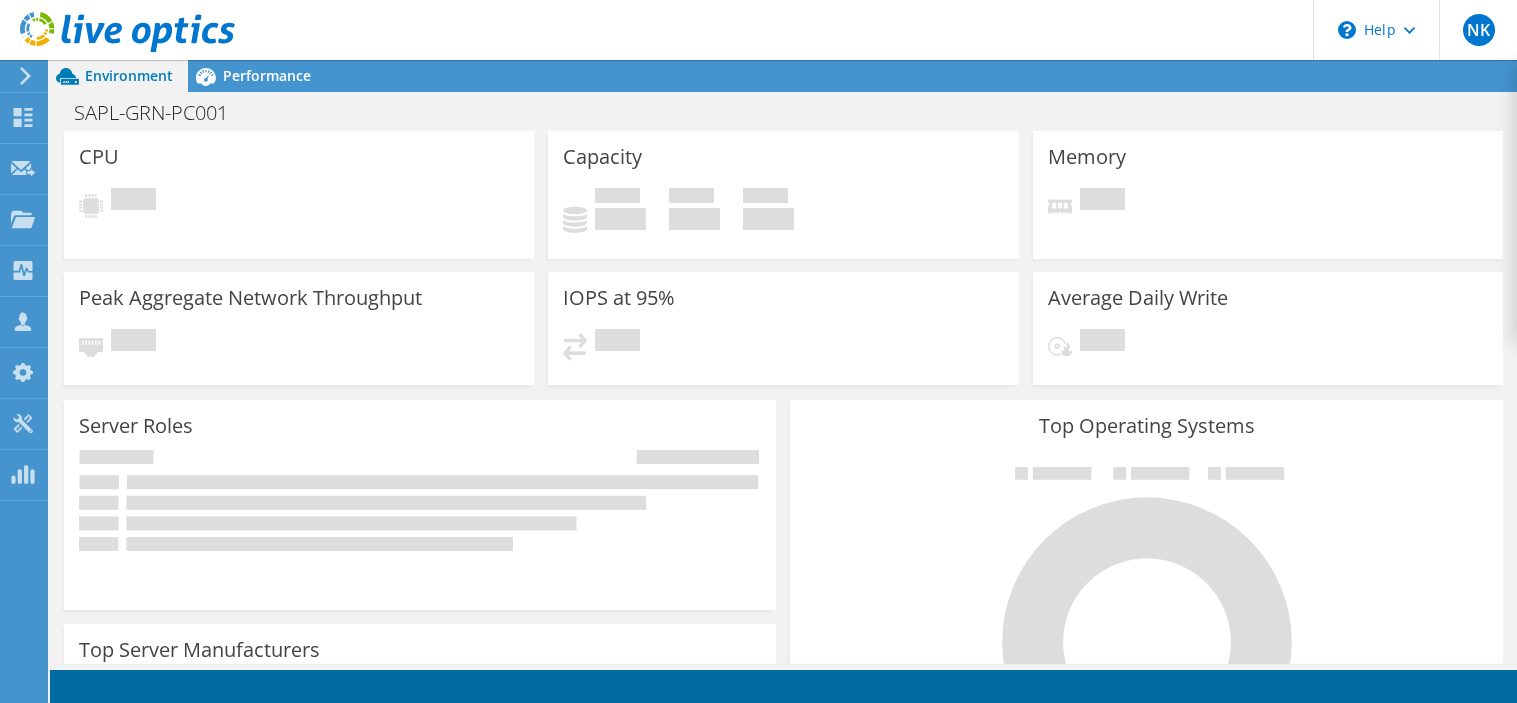 scroll, scrollTop: 0, scrollLeft: 0, axis: both 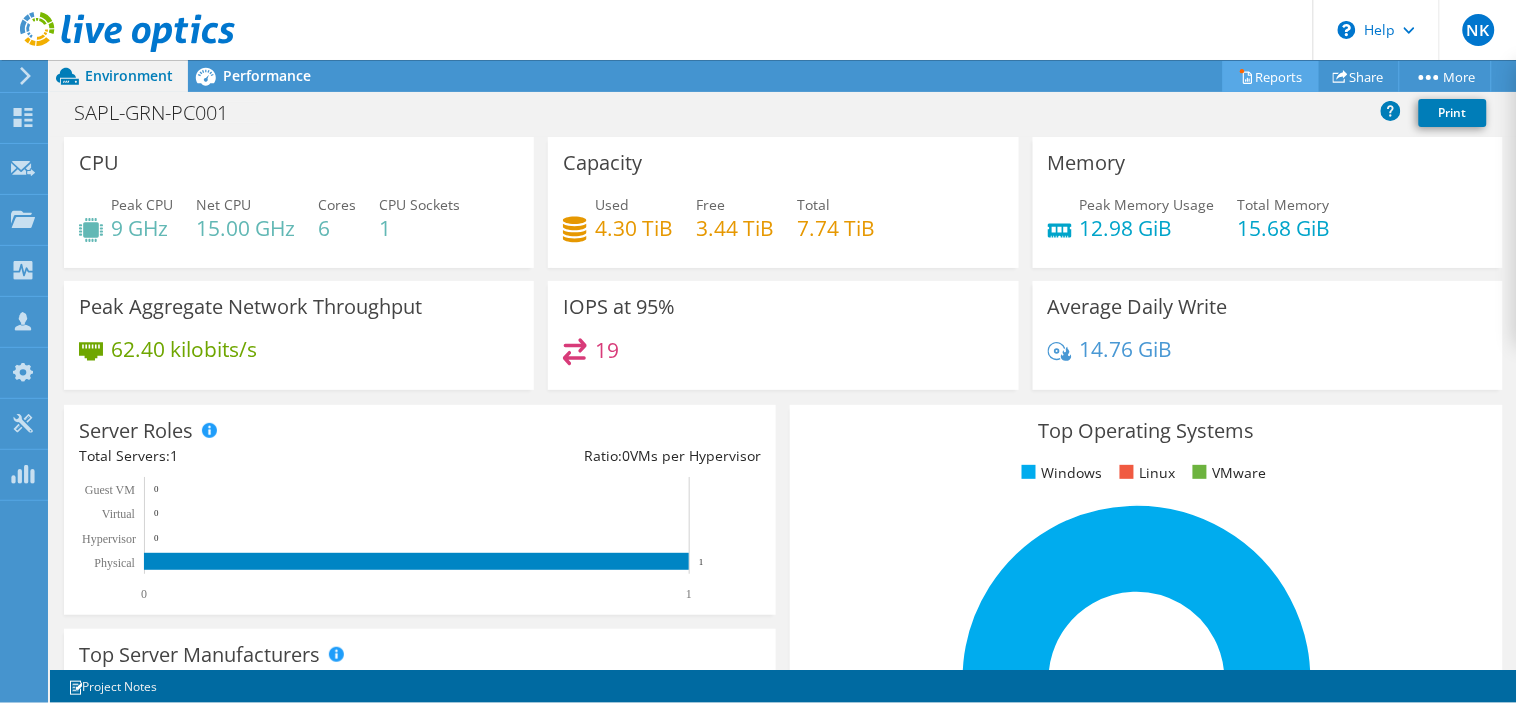 click on "Reports" at bounding box center (1271, 76) 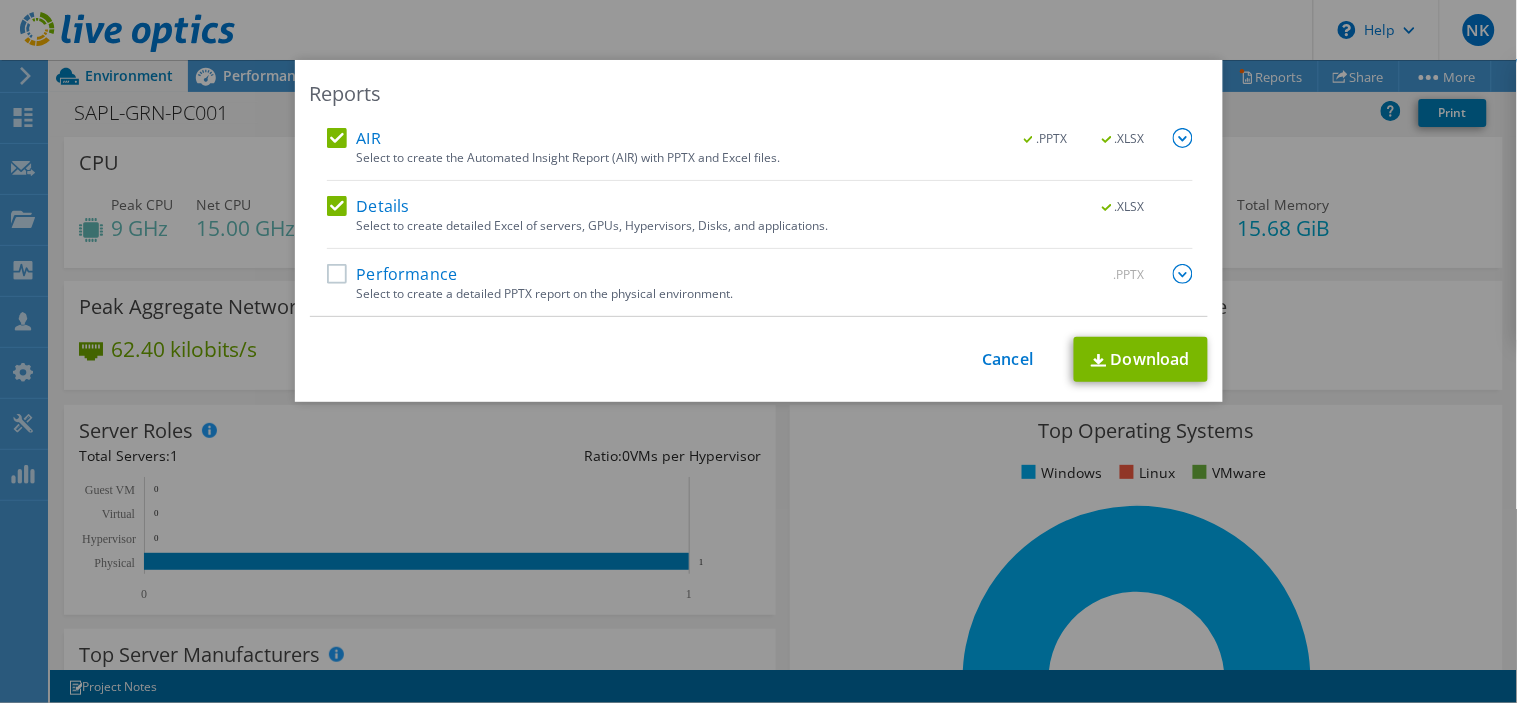 click on "AIR" at bounding box center [354, 138] 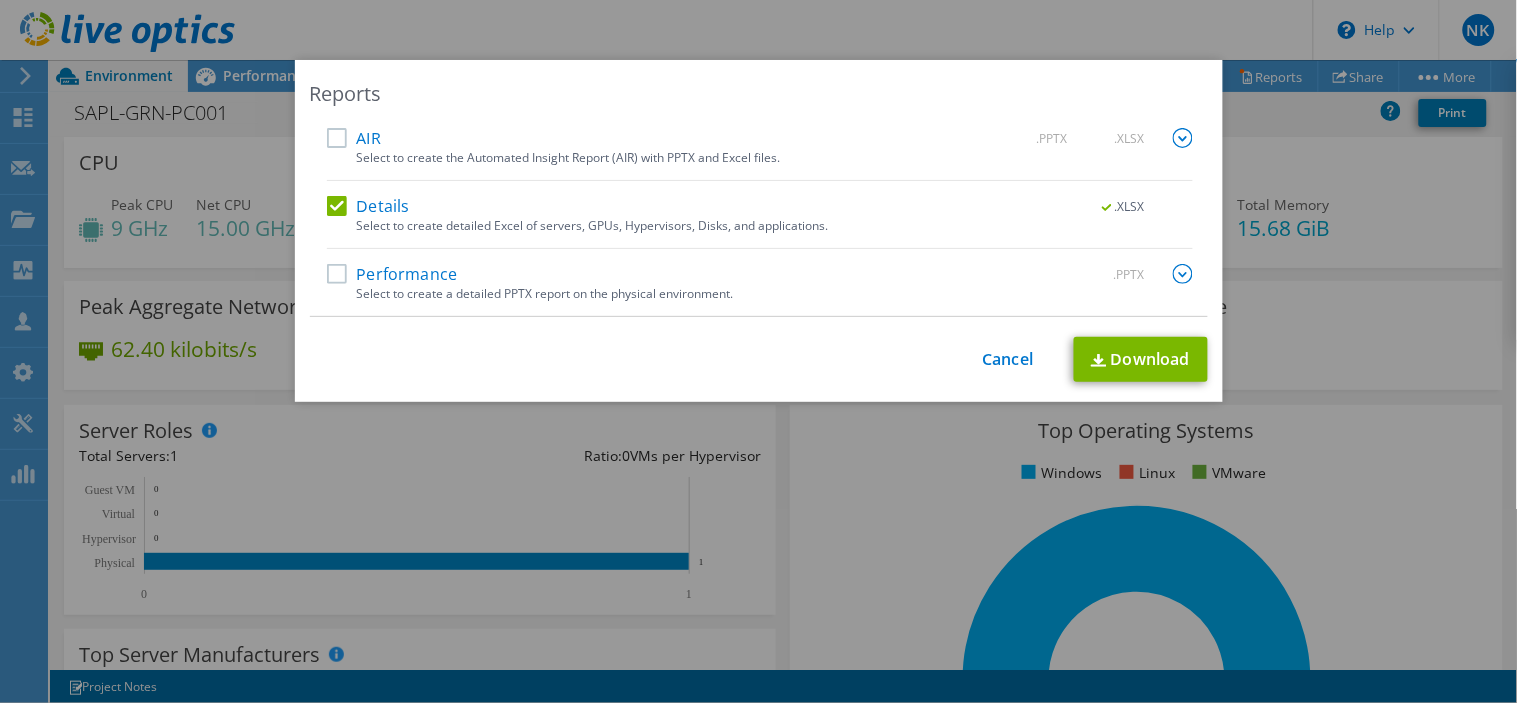 click on "Details" at bounding box center [368, 206] 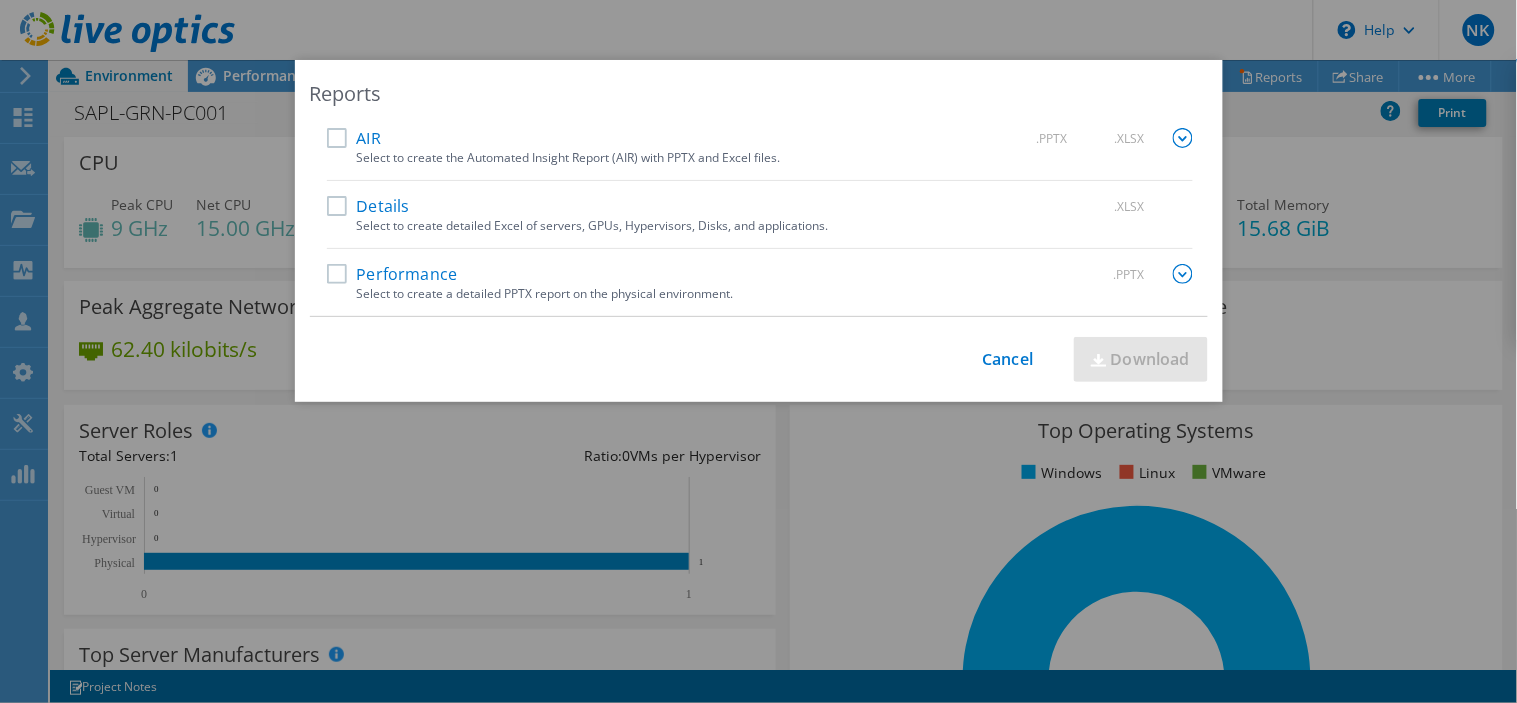 click on "AIR" at bounding box center (354, 138) 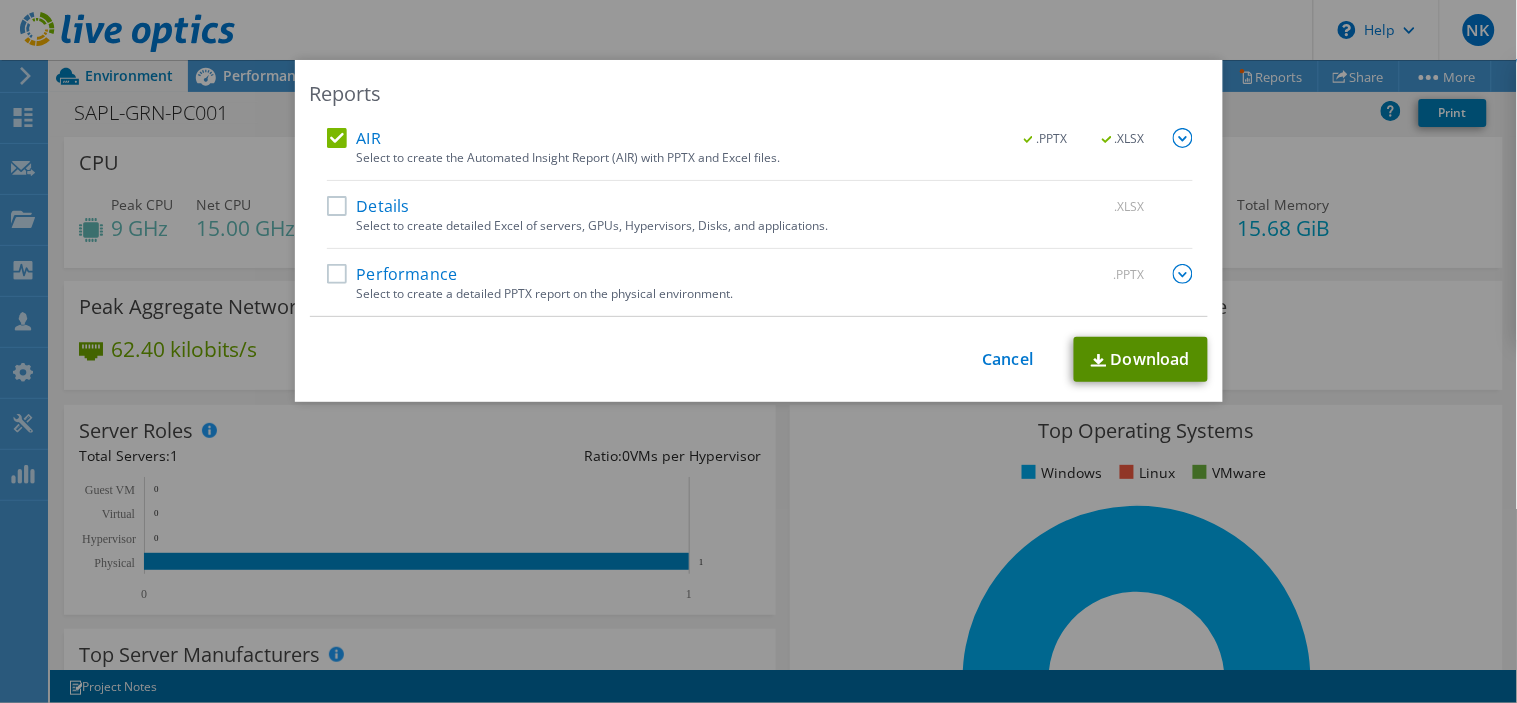 click on "Download" at bounding box center (1141, 359) 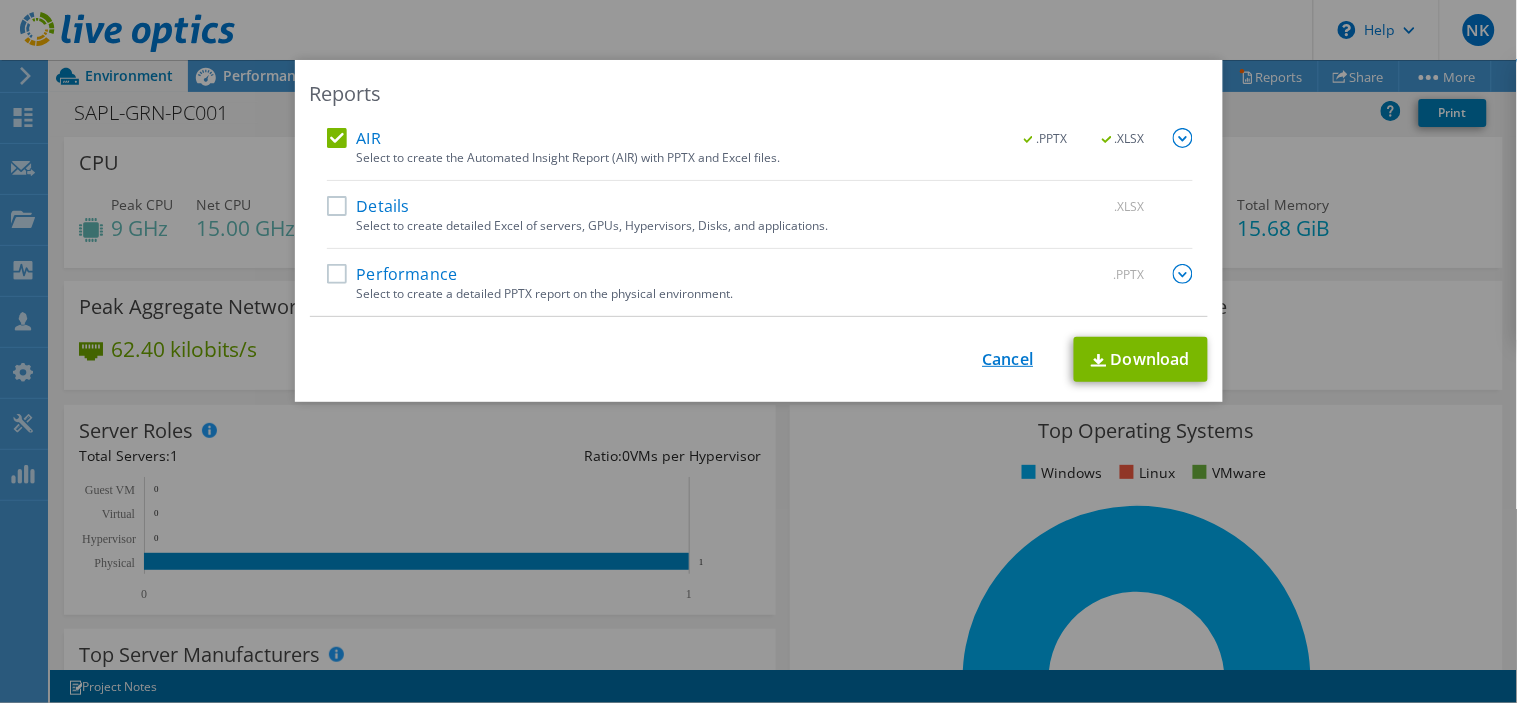 click on "Cancel" at bounding box center (1008, 359) 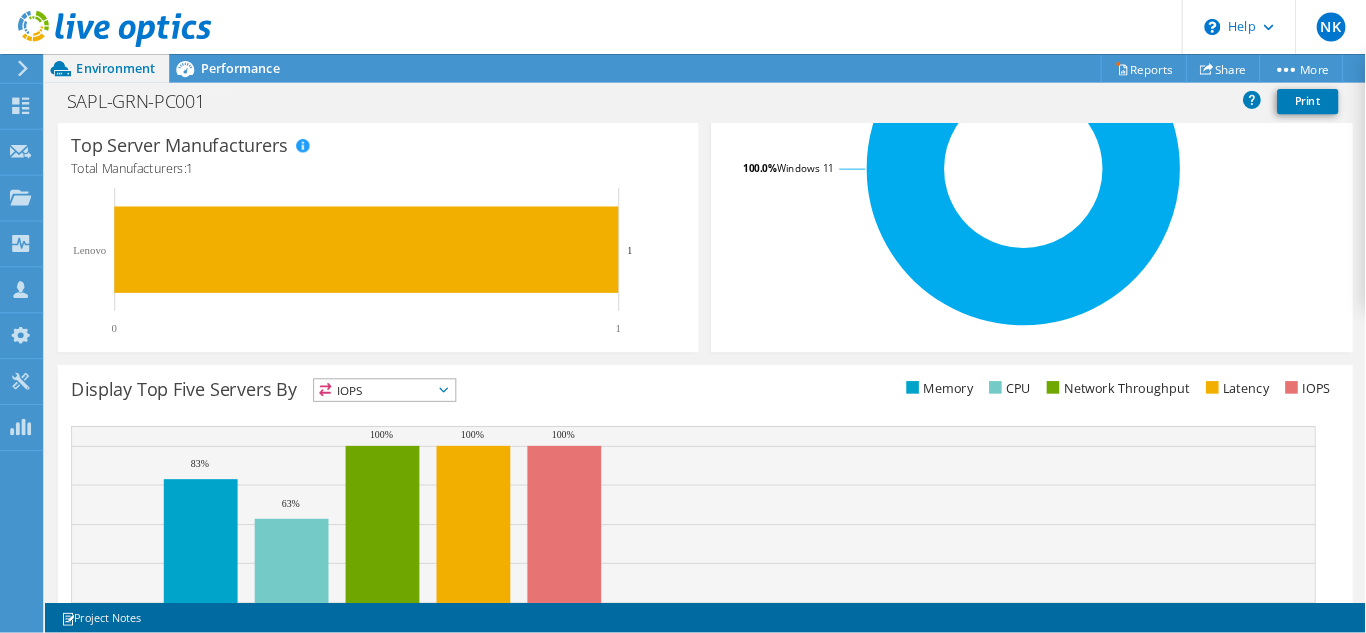 scroll, scrollTop: 0, scrollLeft: 0, axis: both 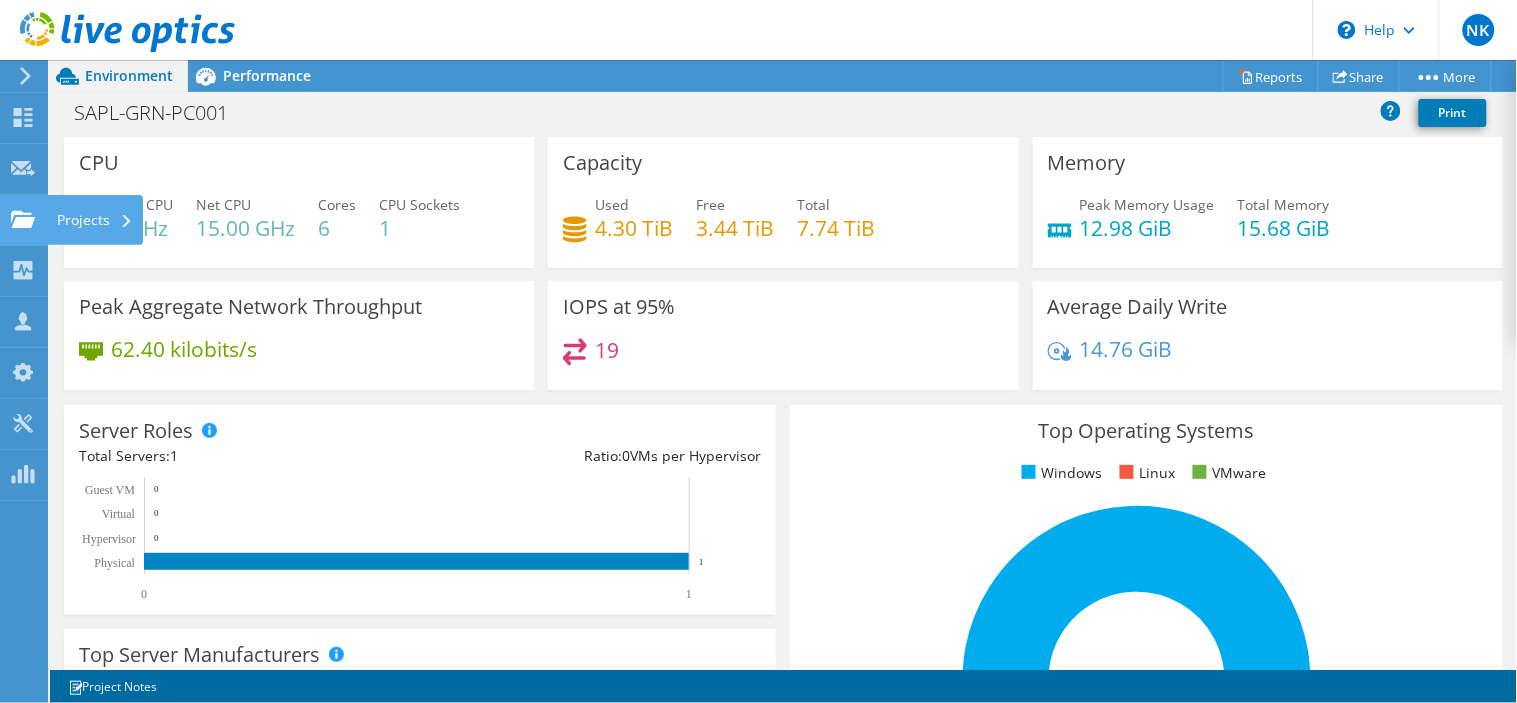 click on "Projects" at bounding box center [95, 220] 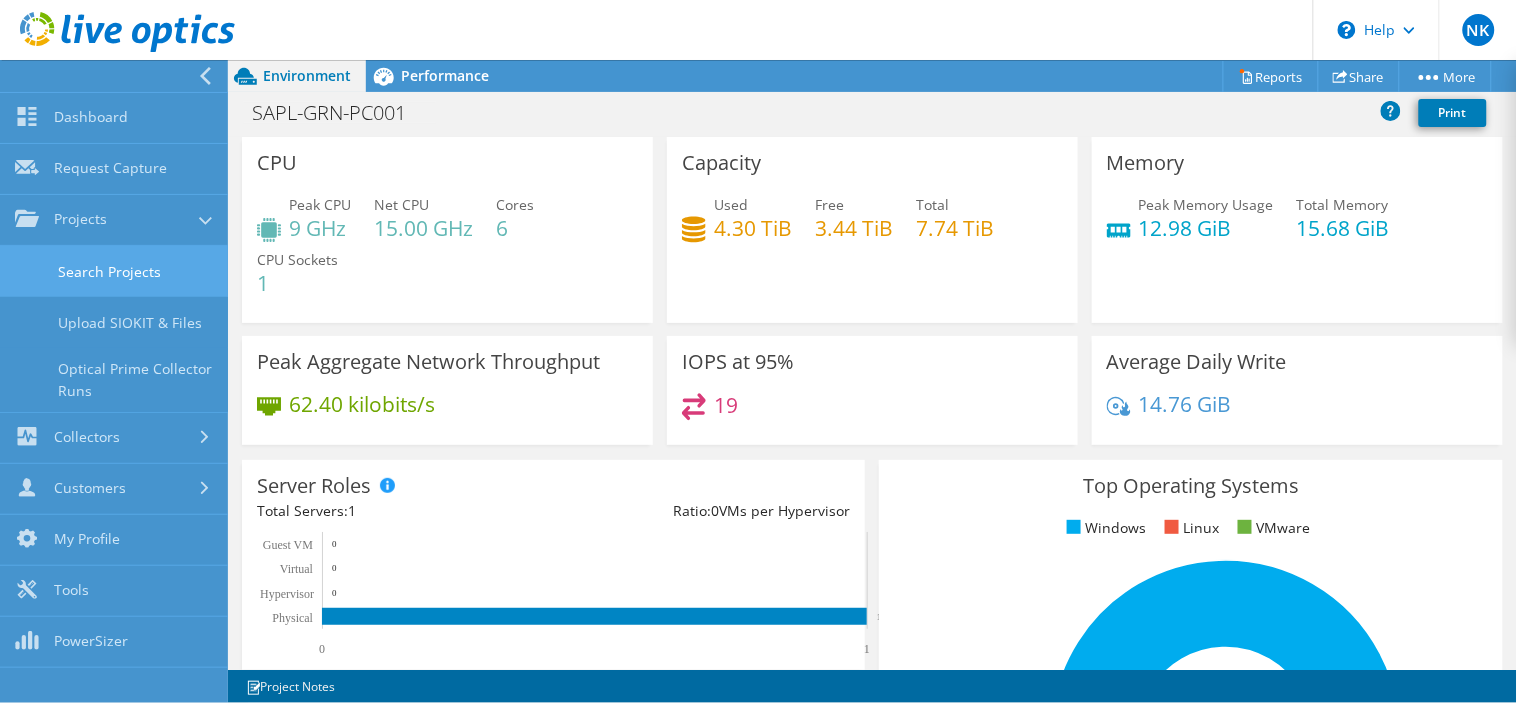 click on "Search Projects" at bounding box center (114, 271) 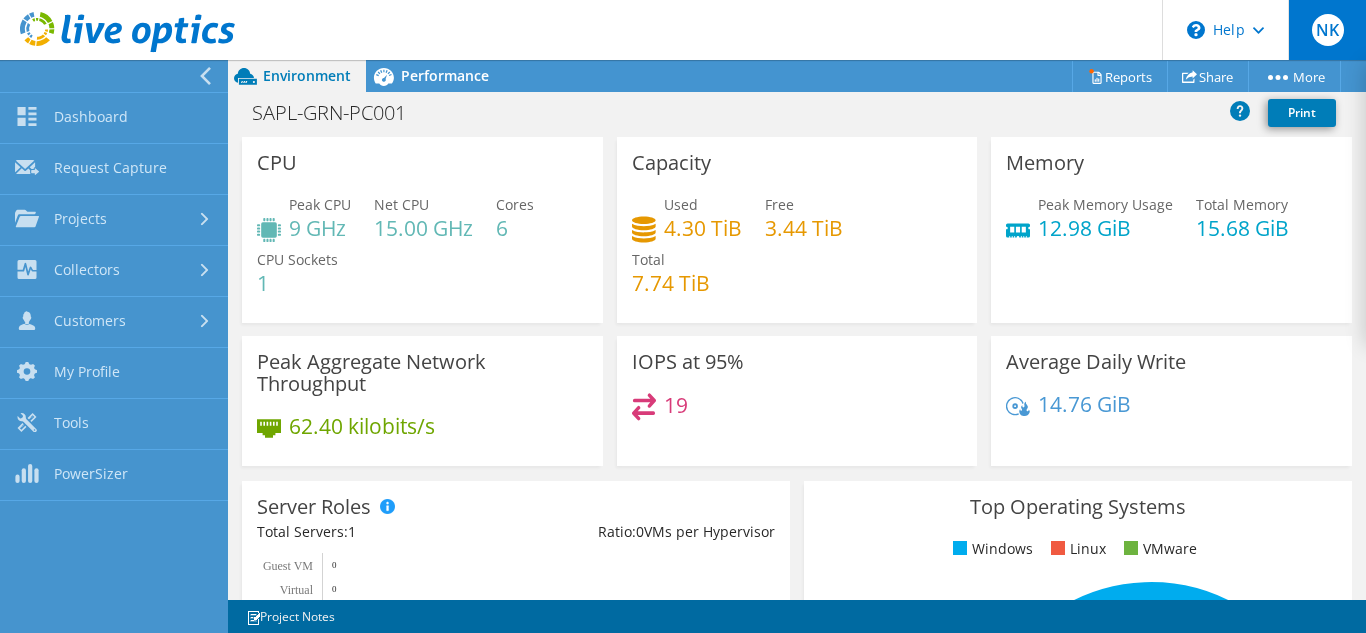 scroll, scrollTop: 320, scrollLeft: 0, axis: vertical 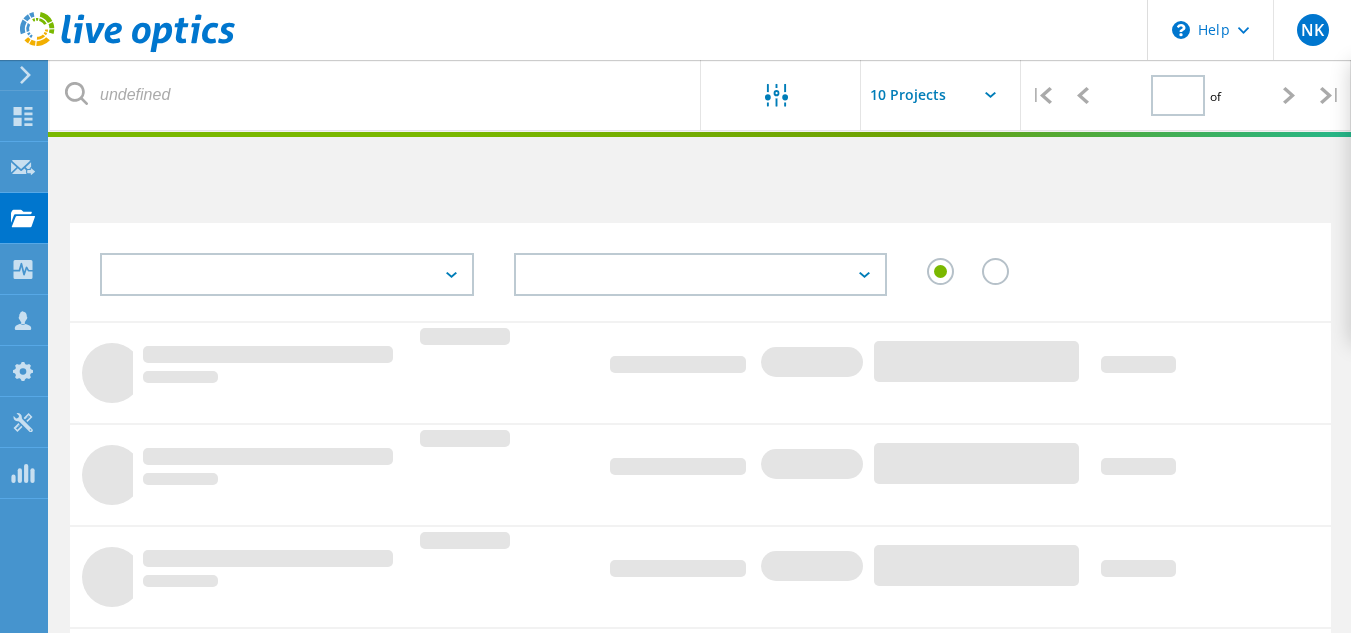type on "1" 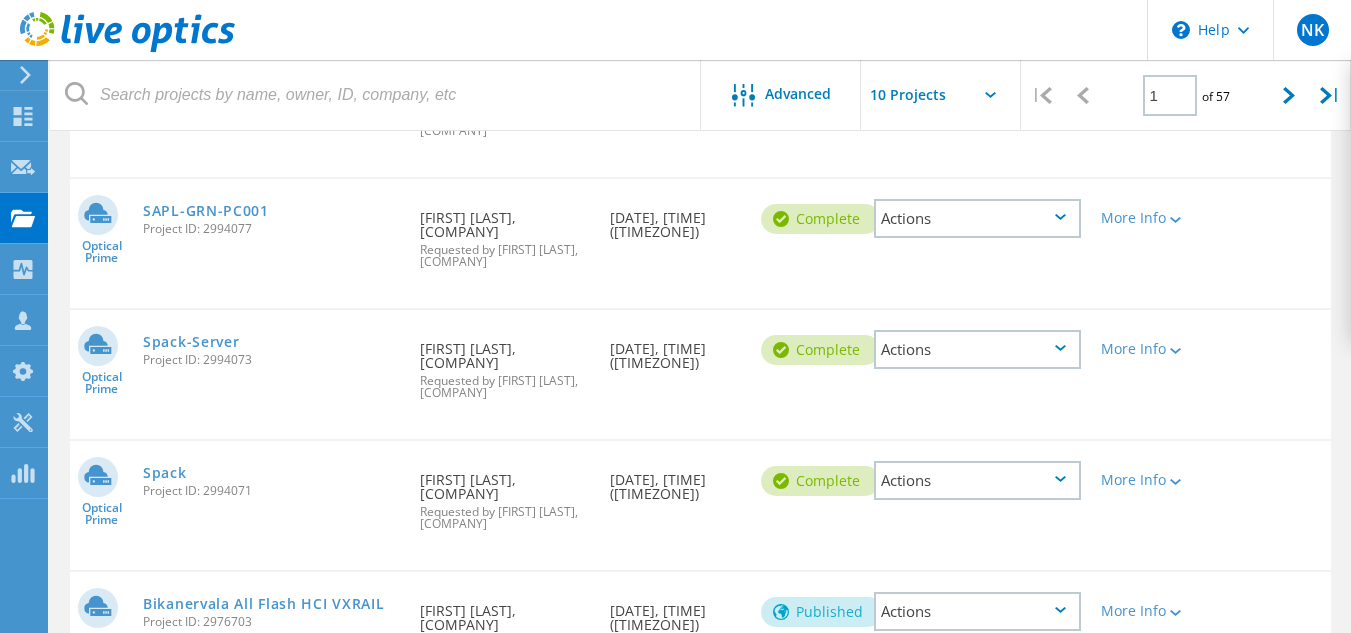 scroll, scrollTop: 325, scrollLeft: 0, axis: vertical 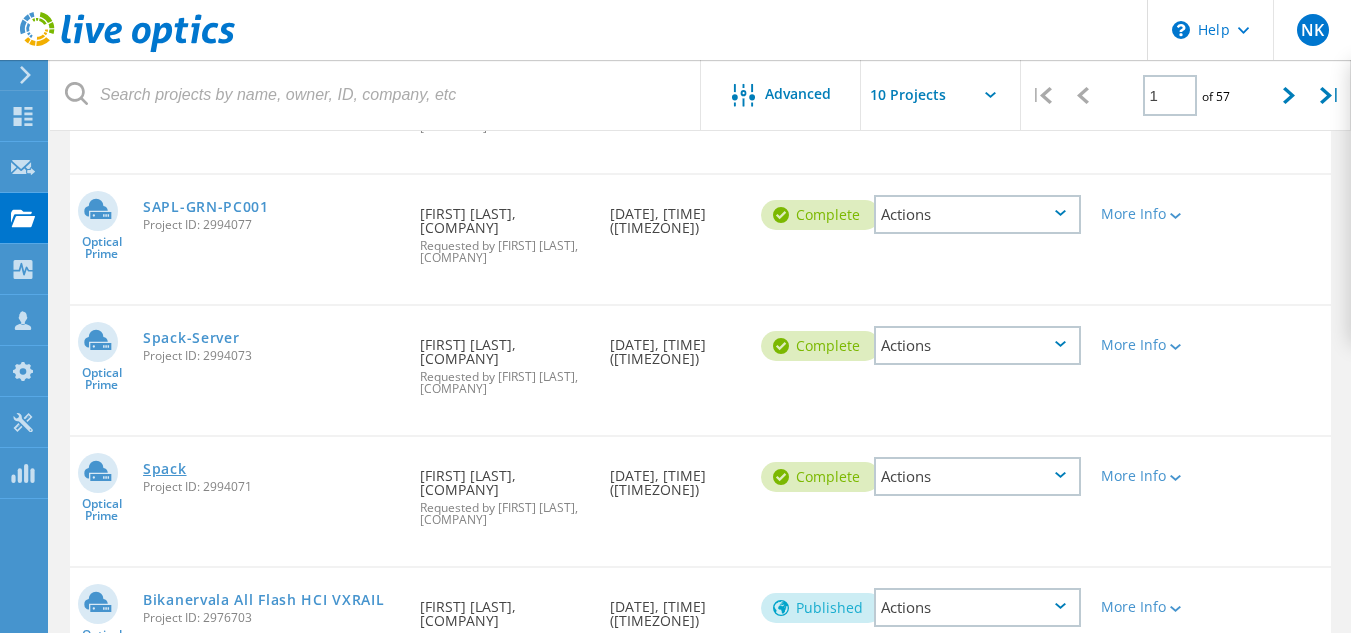 drag, startPoint x: 0, startPoint y: 0, endPoint x: 167, endPoint y: 431, distance: 462.2229 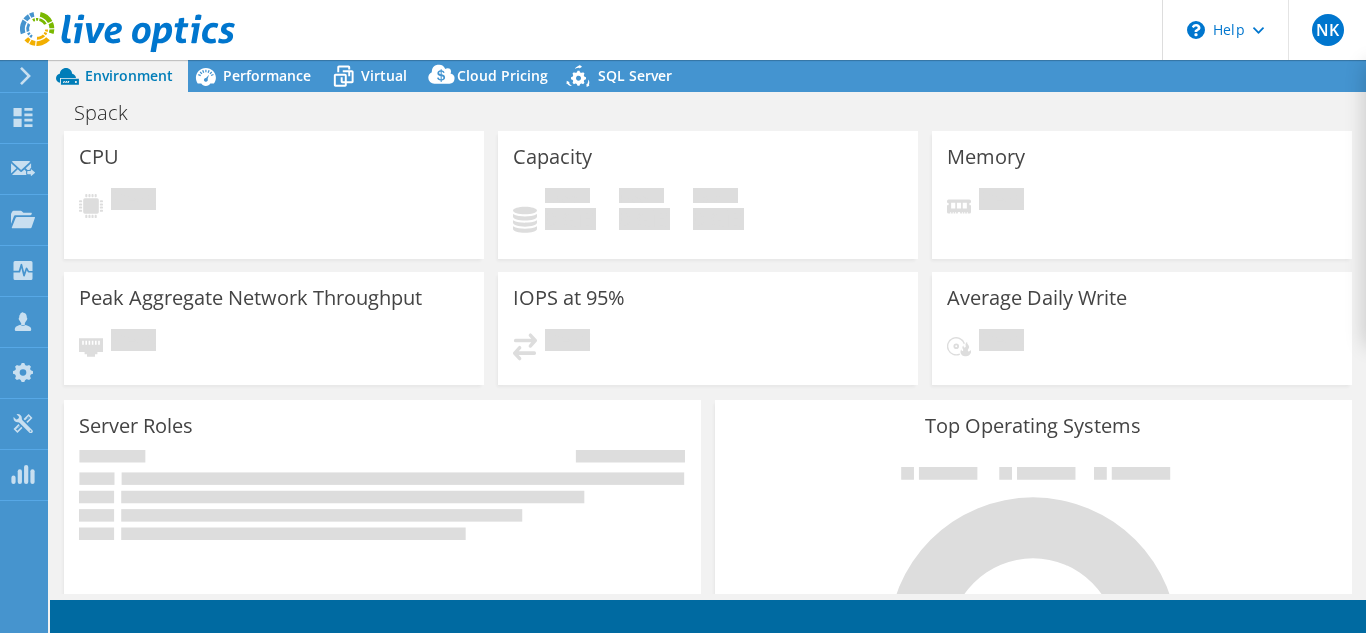 scroll, scrollTop: 0, scrollLeft: 0, axis: both 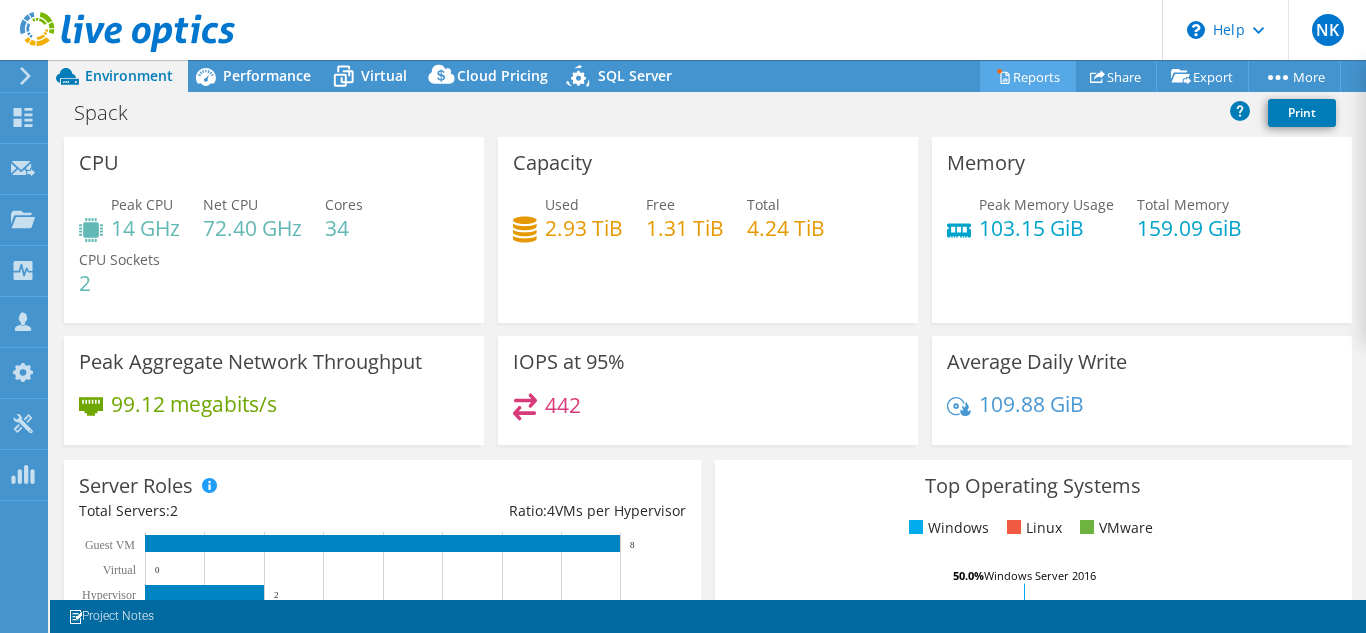 click on "Reports" at bounding box center [1028, 76] 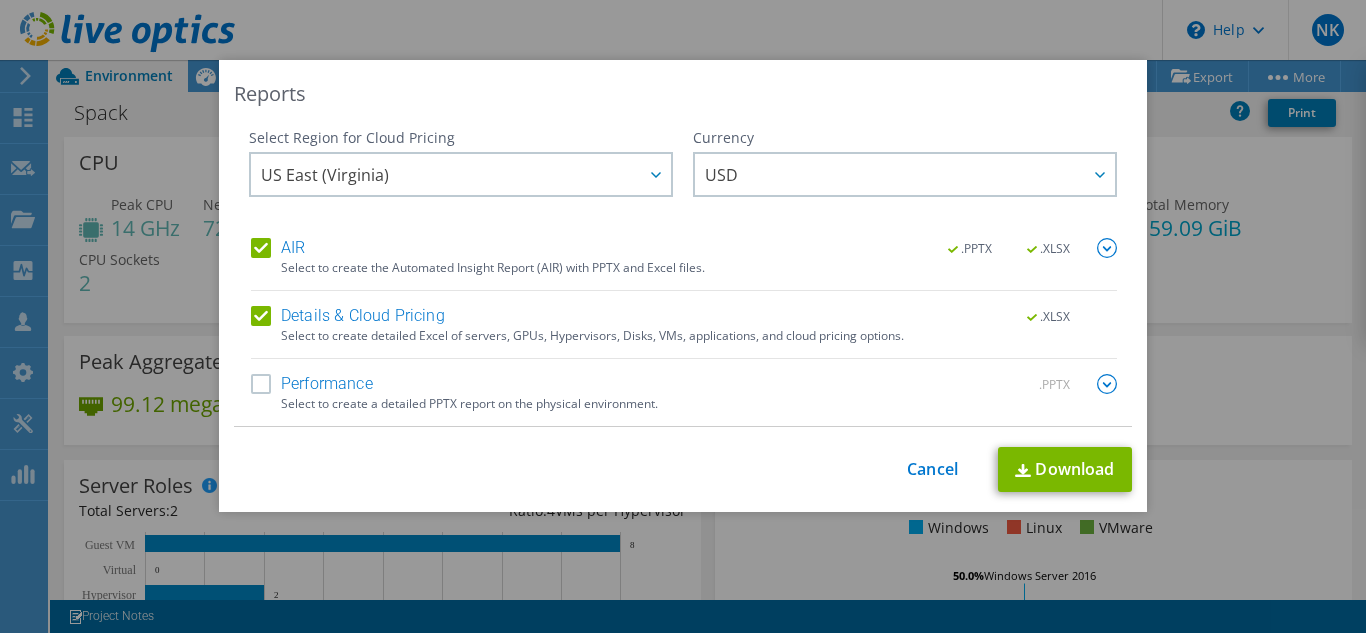 click on "Performance" at bounding box center (312, 384) 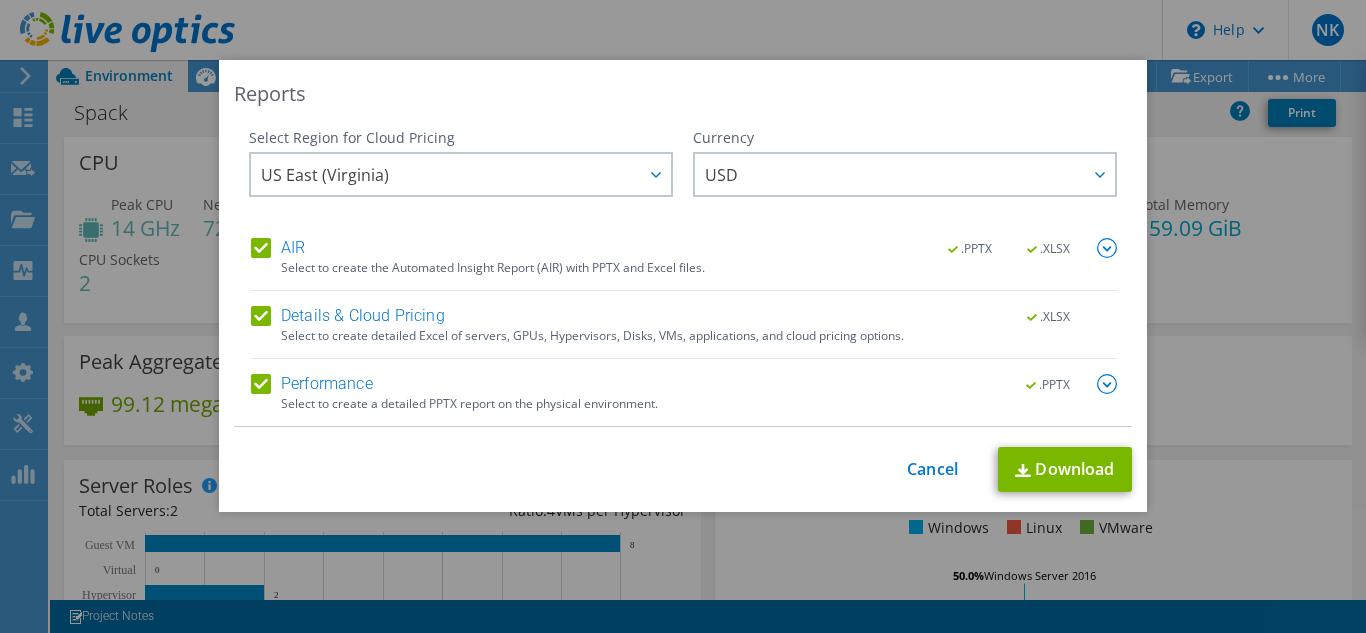 click on "Details & Cloud Pricing" at bounding box center [348, 316] 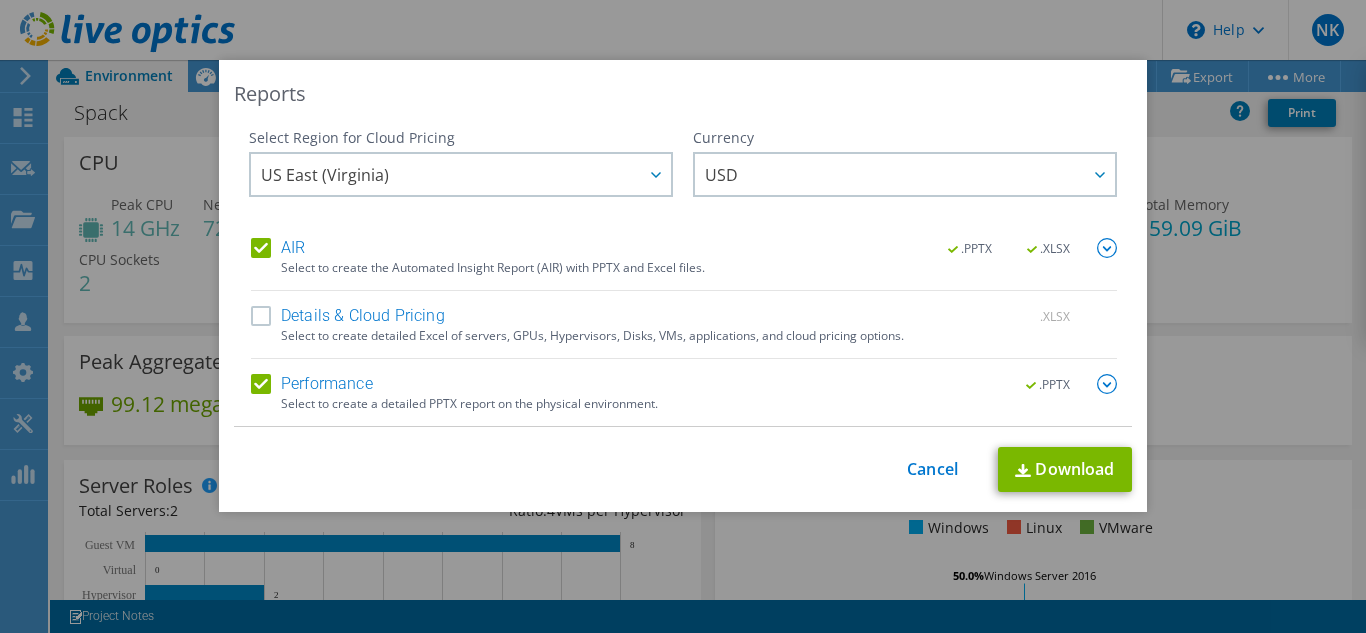 click on "AIR" at bounding box center [278, 248] 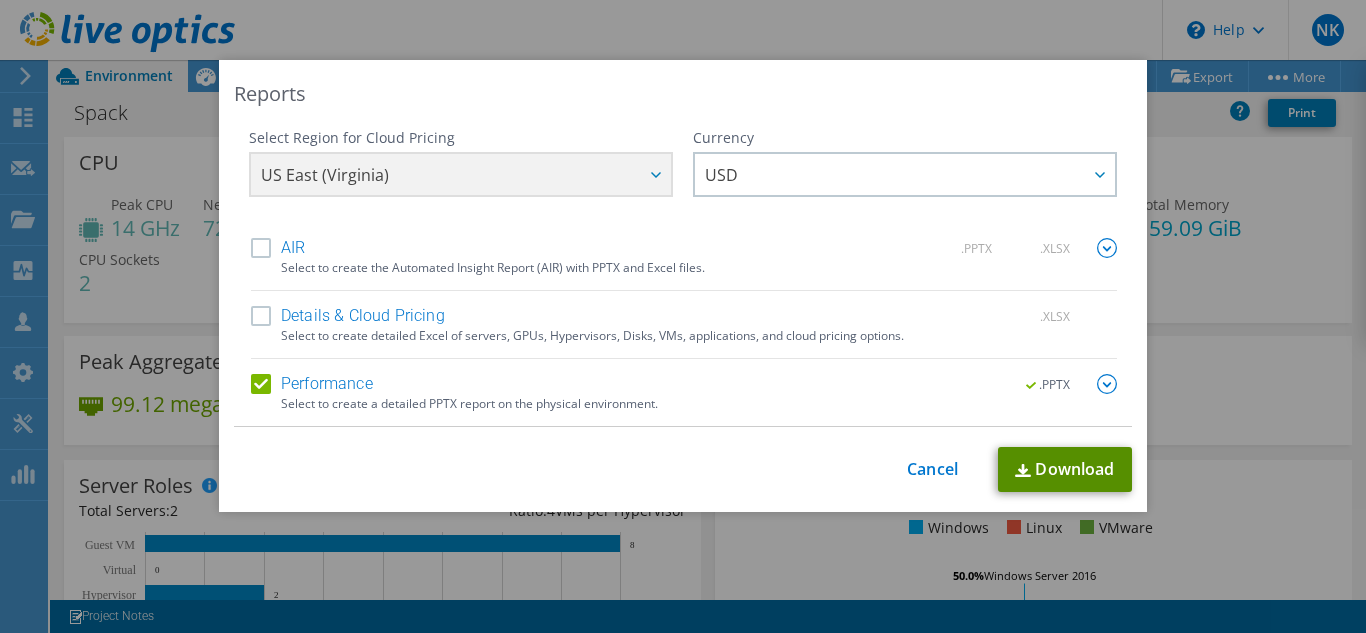 click on "Download" at bounding box center (1065, 469) 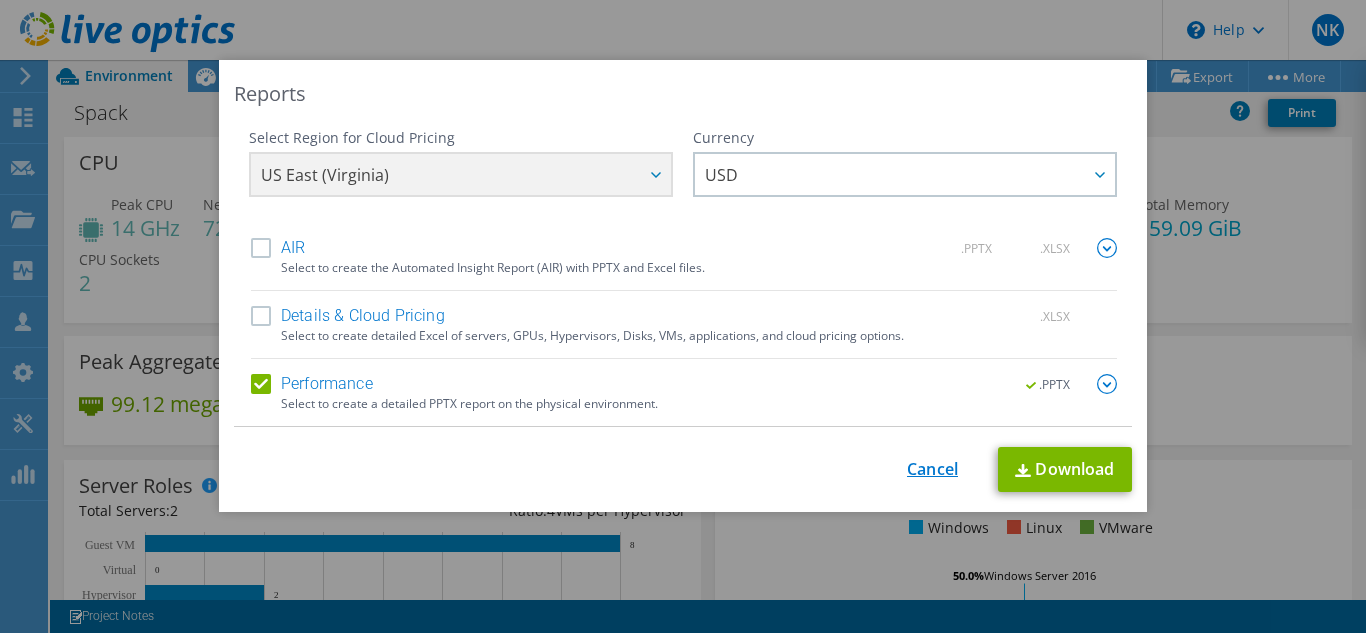 click on "Cancel" at bounding box center [932, 469] 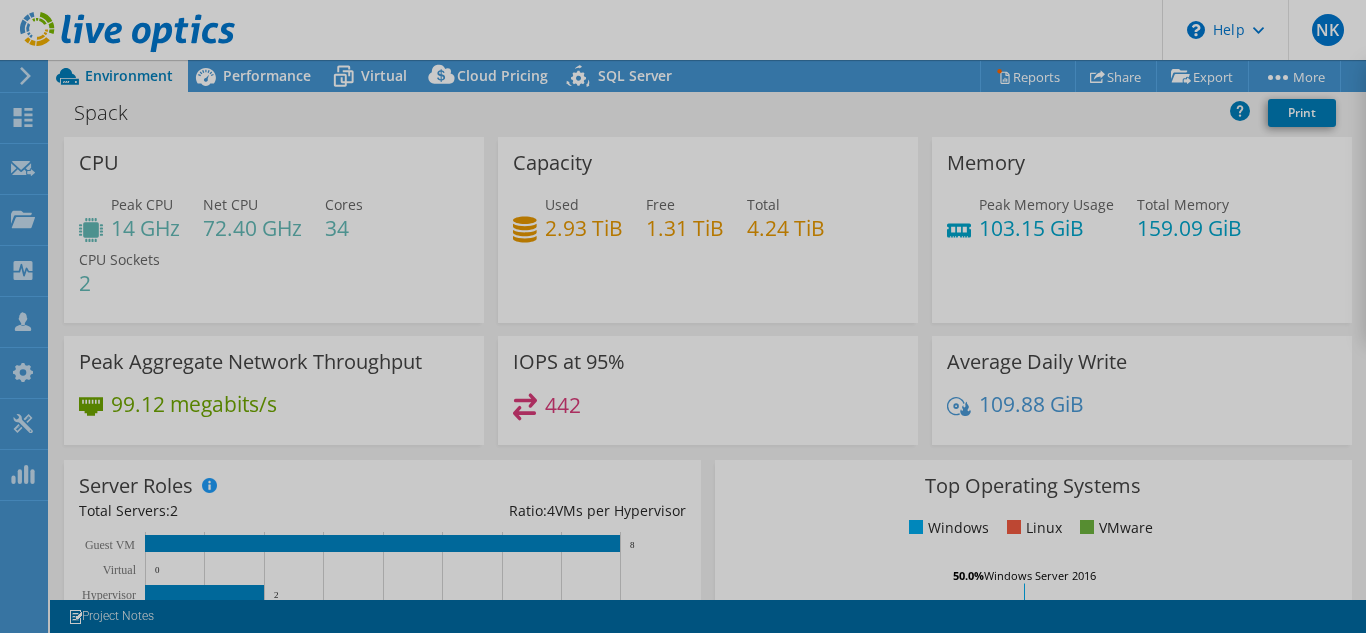 click at bounding box center [683, 316] 